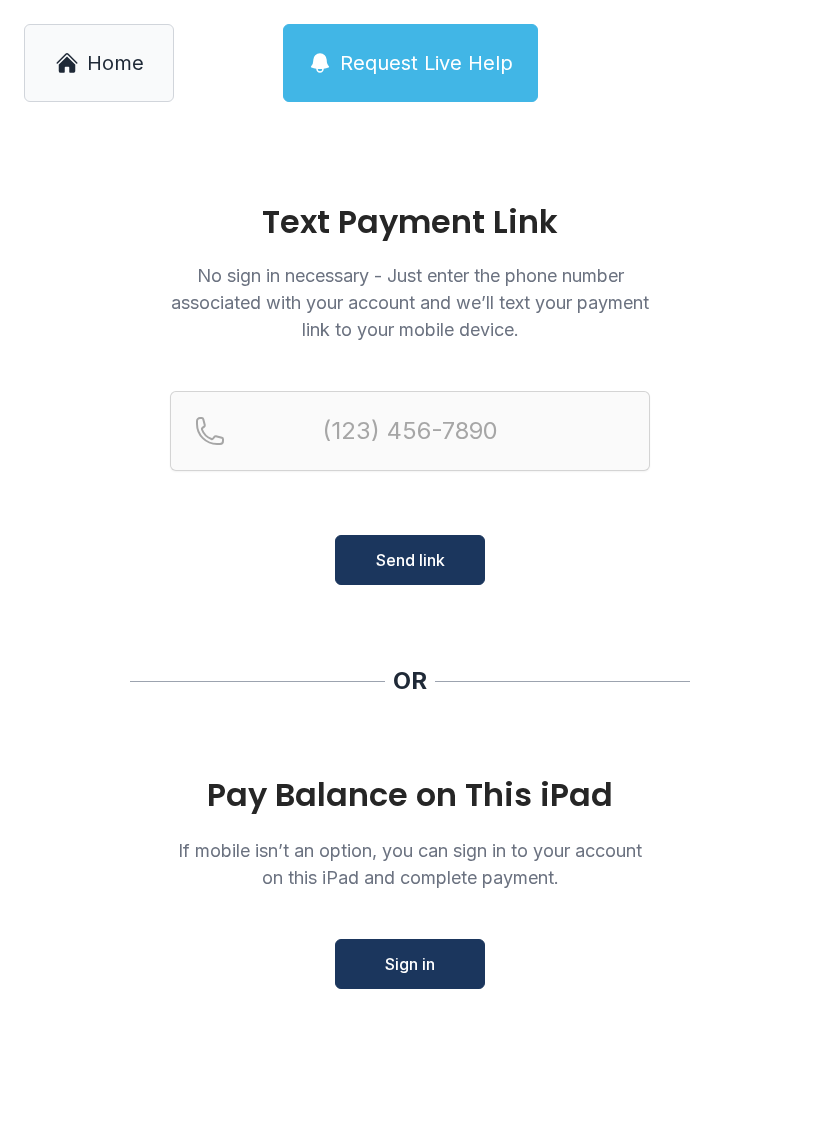 scroll, scrollTop: 0, scrollLeft: 0, axis: both 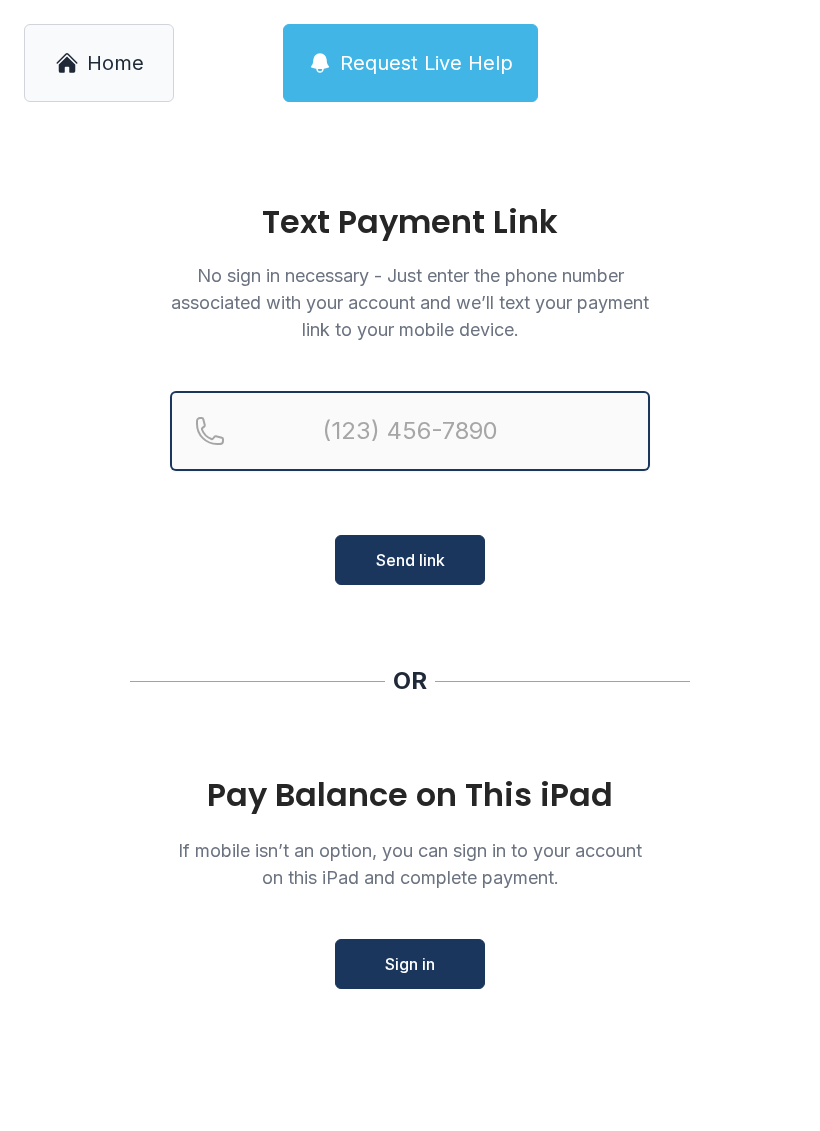 click at bounding box center (410, 431) 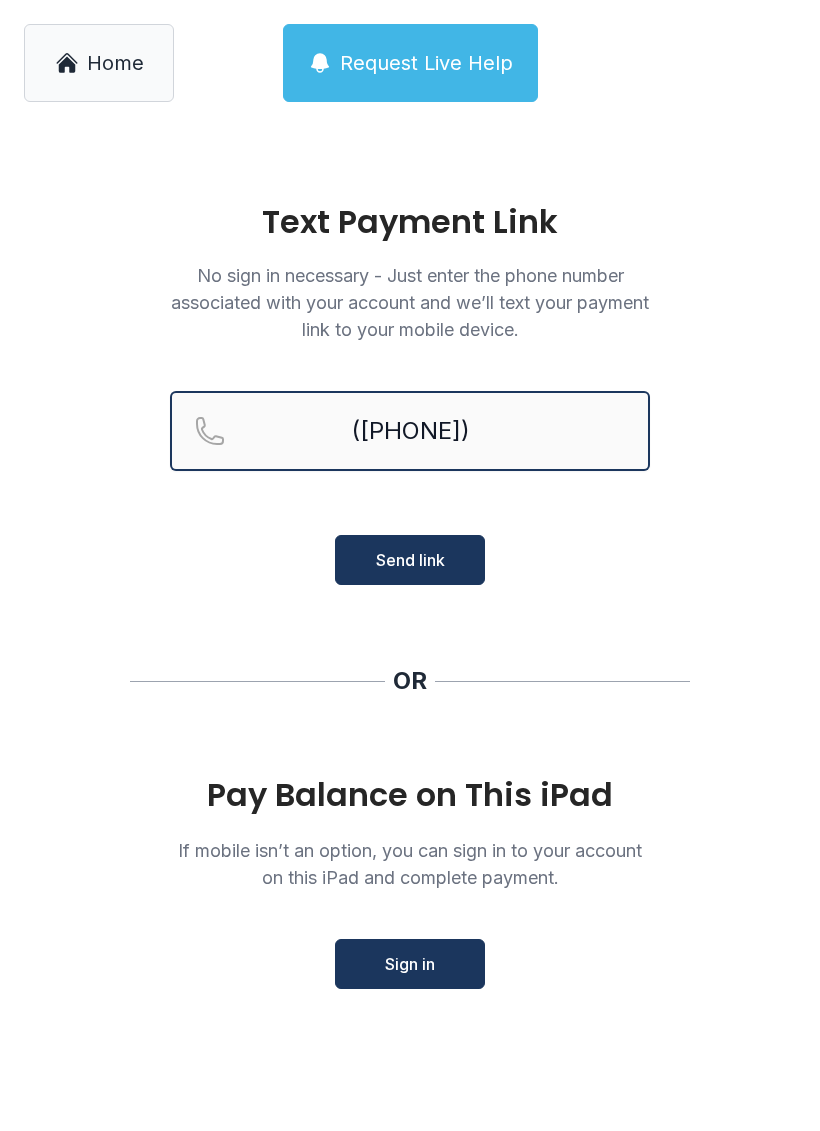 type on "([PHONE])" 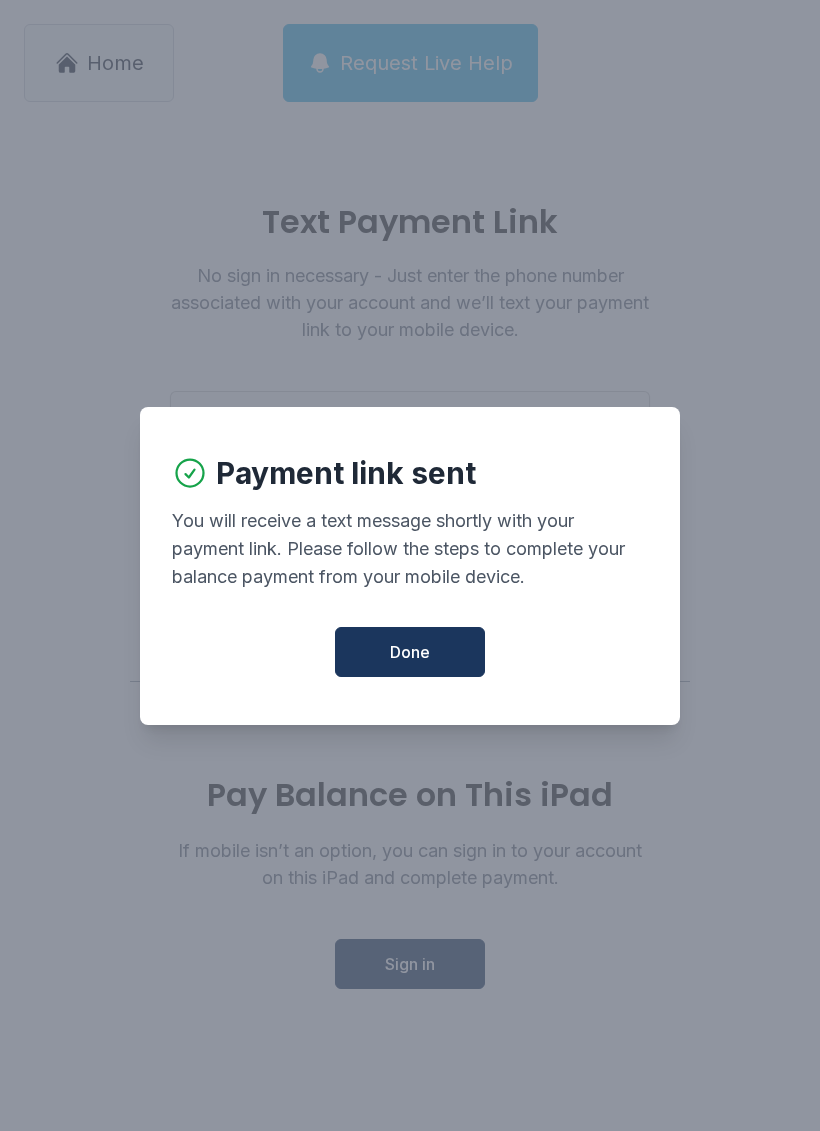 click on "Done" at bounding box center (410, 652) 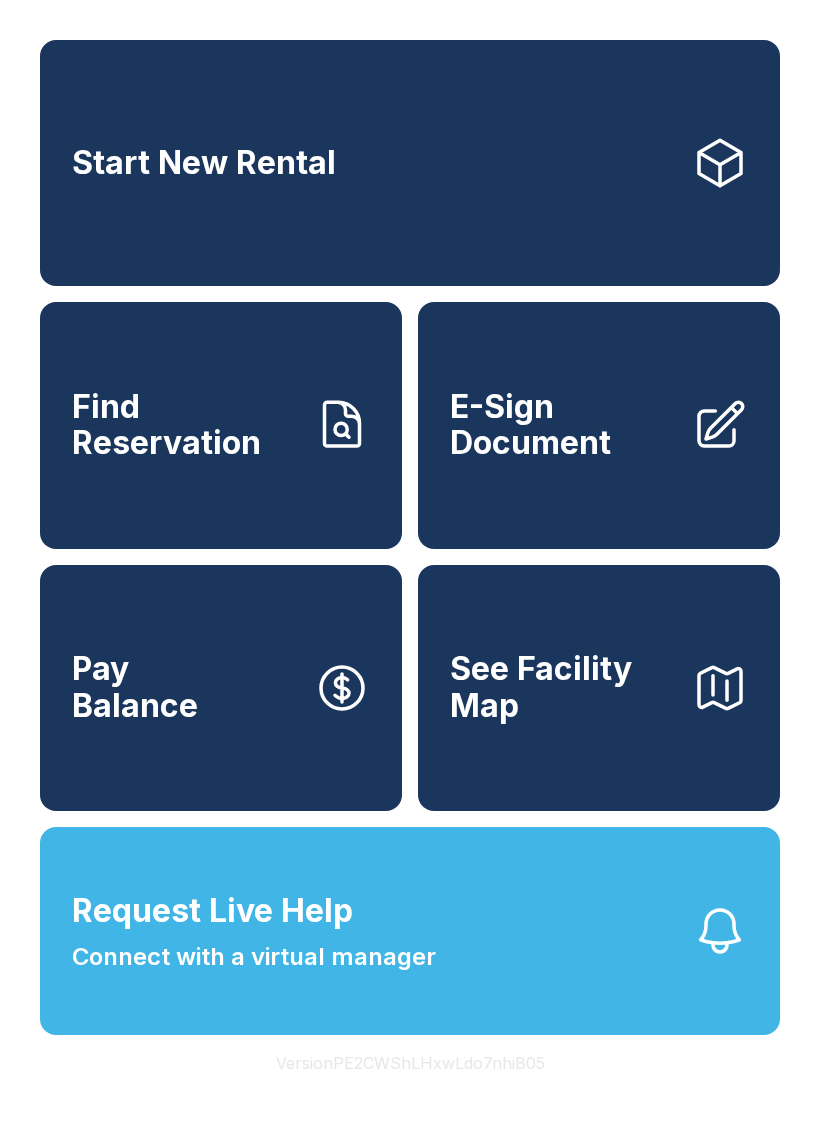 click on "Start New Rental" at bounding box center (204, 163) 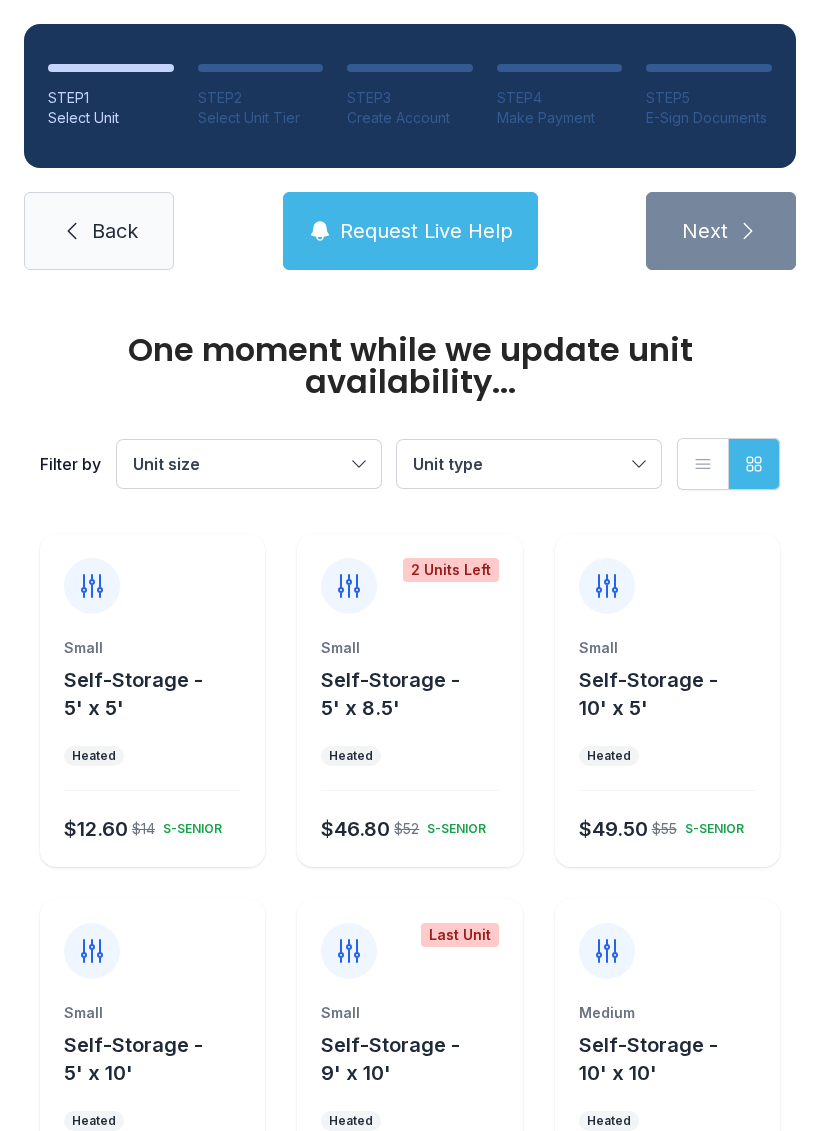 click on "Request Live Help" at bounding box center [426, 231] 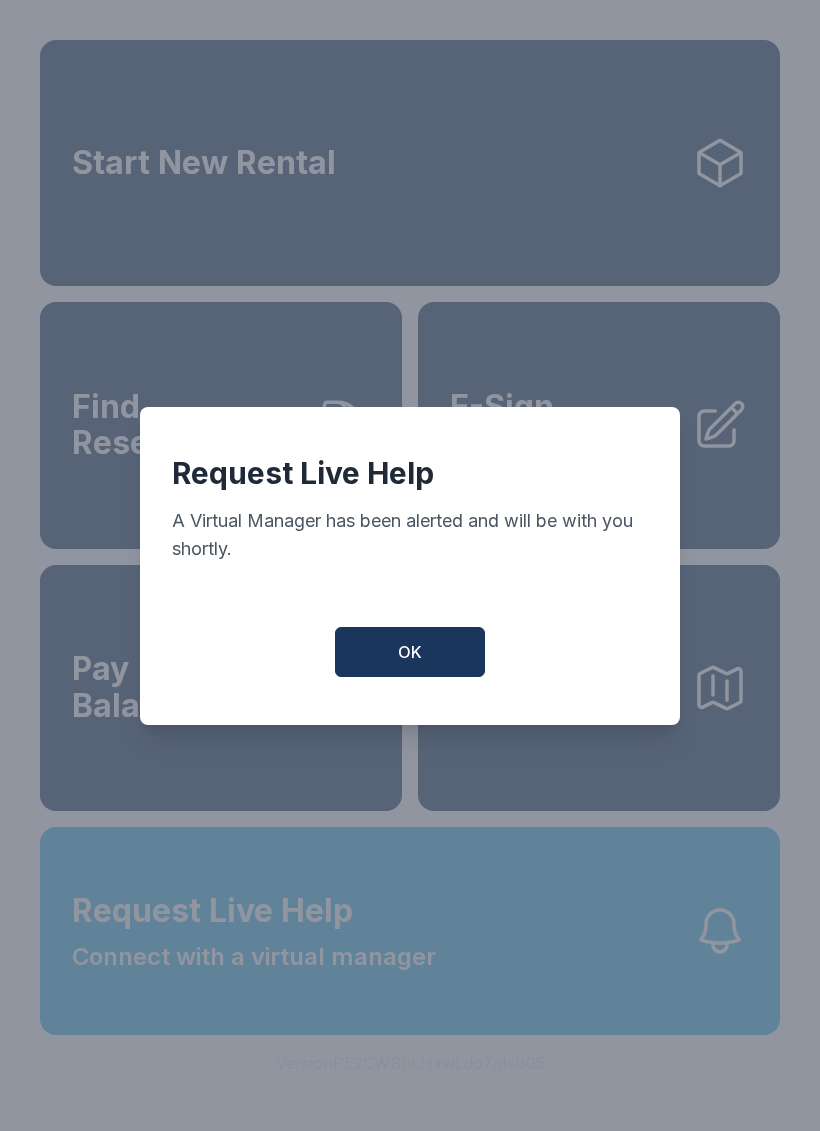 click on "OK" at bounding box center (410, 652) 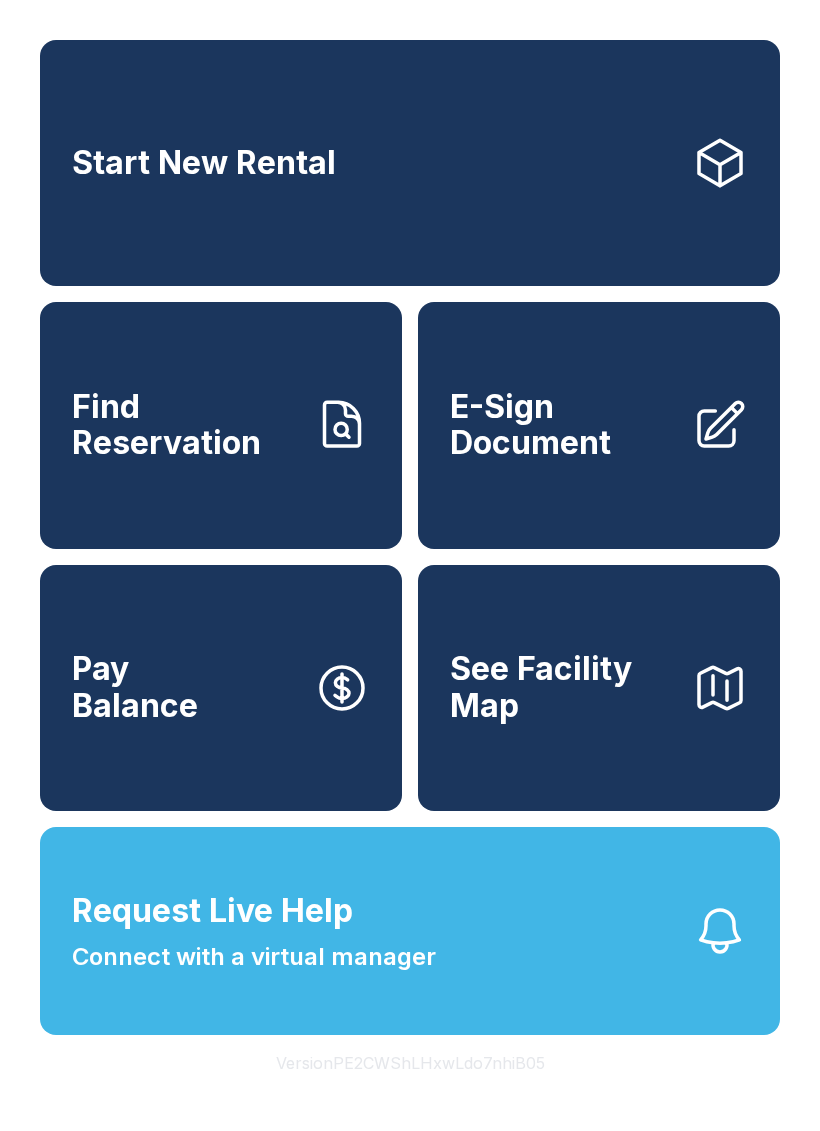 click on "Start New Rental" at bounding box center (410, 163) 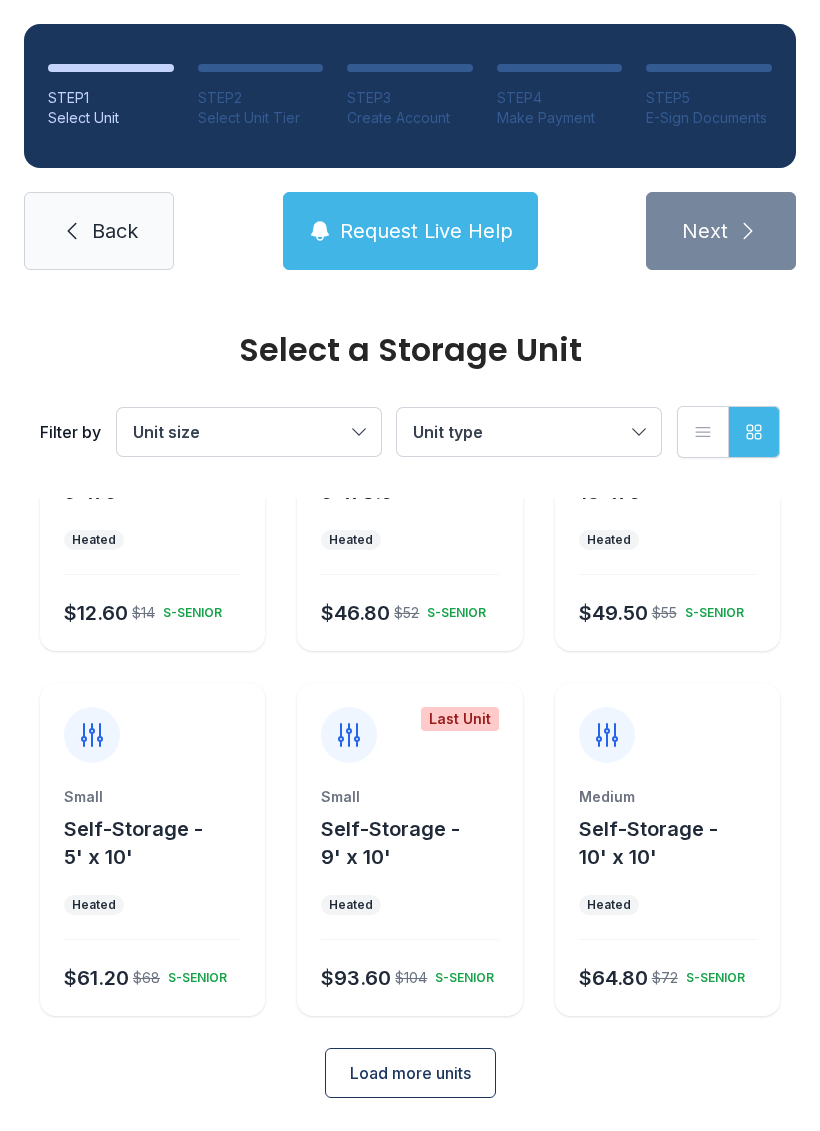 scroll, scrollTop: 182, scrollLeft: 0, axis: vertical 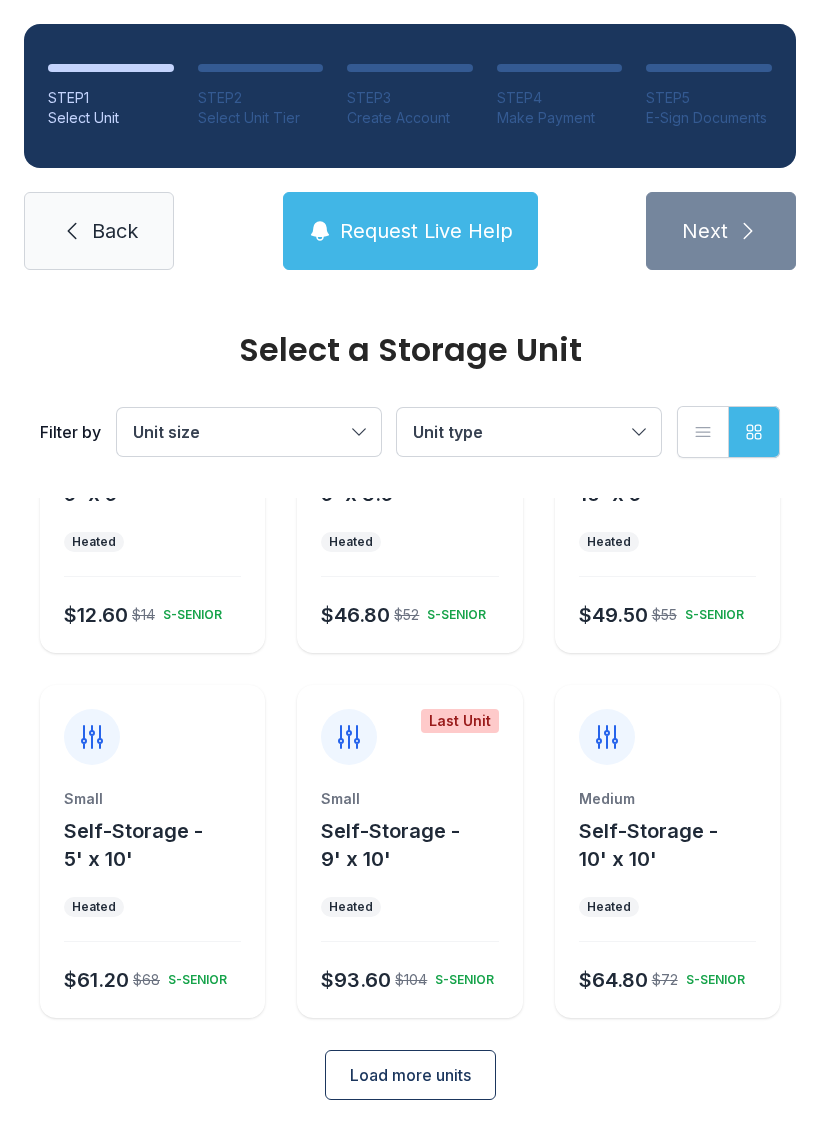 click on "Self-Storage - 10' x 10'" at bounding box center [648, 845] 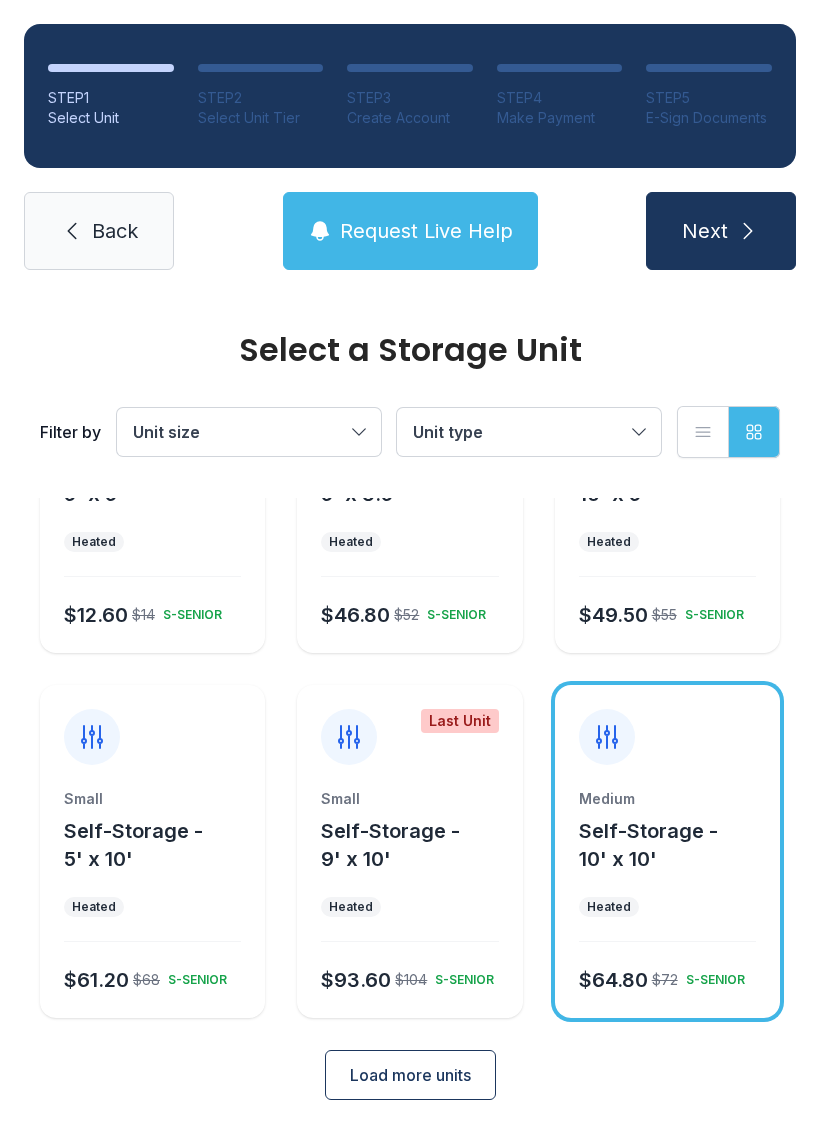 click on "Self-Storage - 10' x 10'" at bounding box center (675, 845) 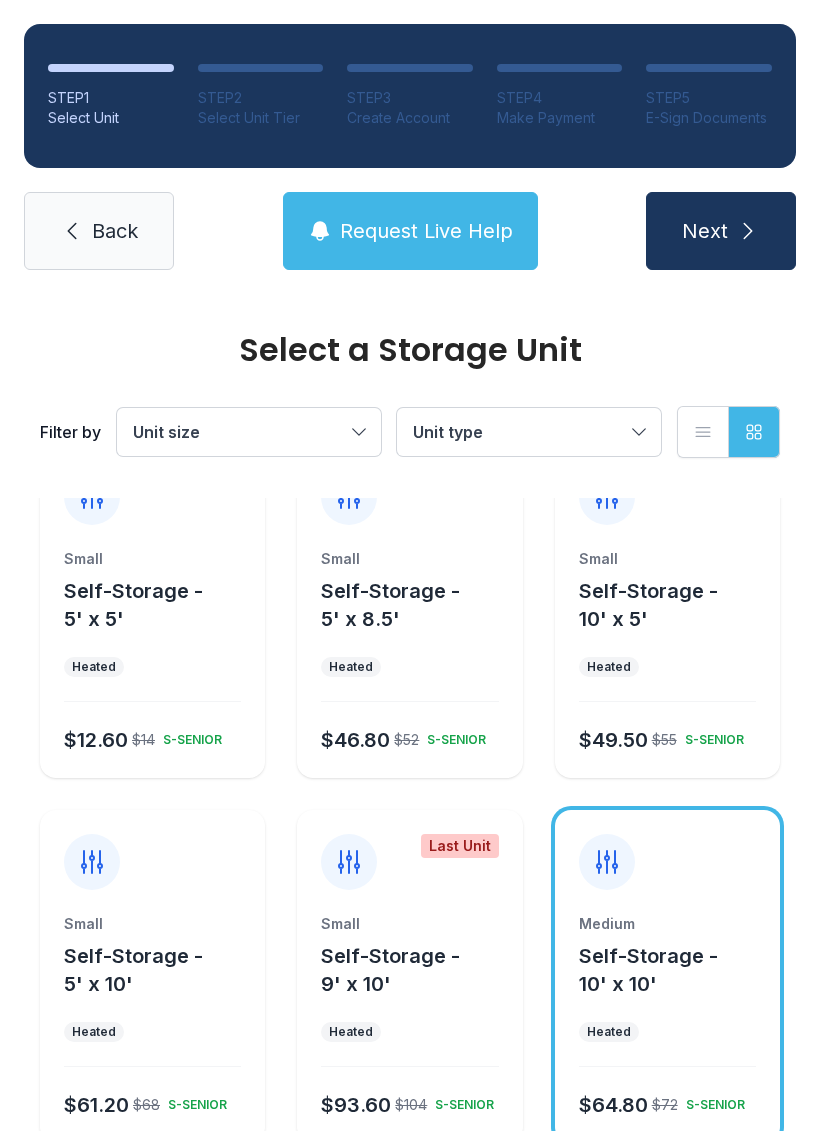 click on "Next" at bounding box center (721, 231) 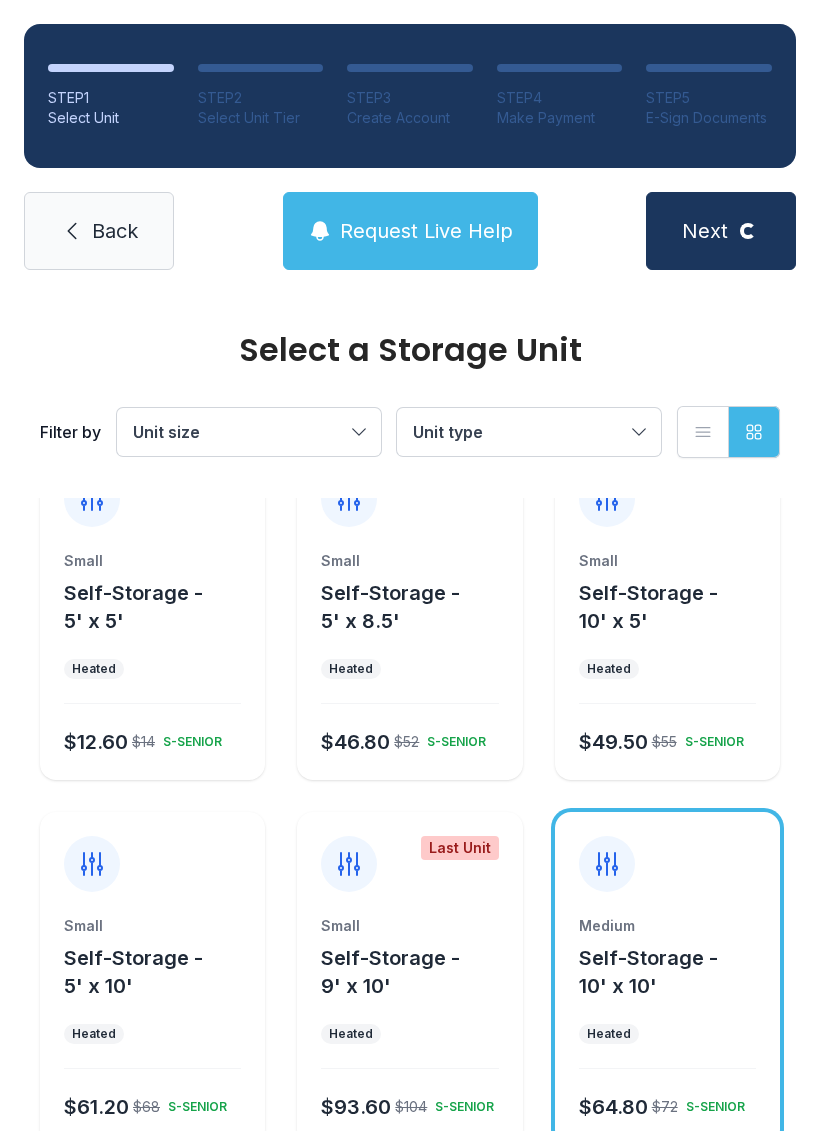 scroll, scrollTop: 54, scrollLeft: 0, axis: vertical 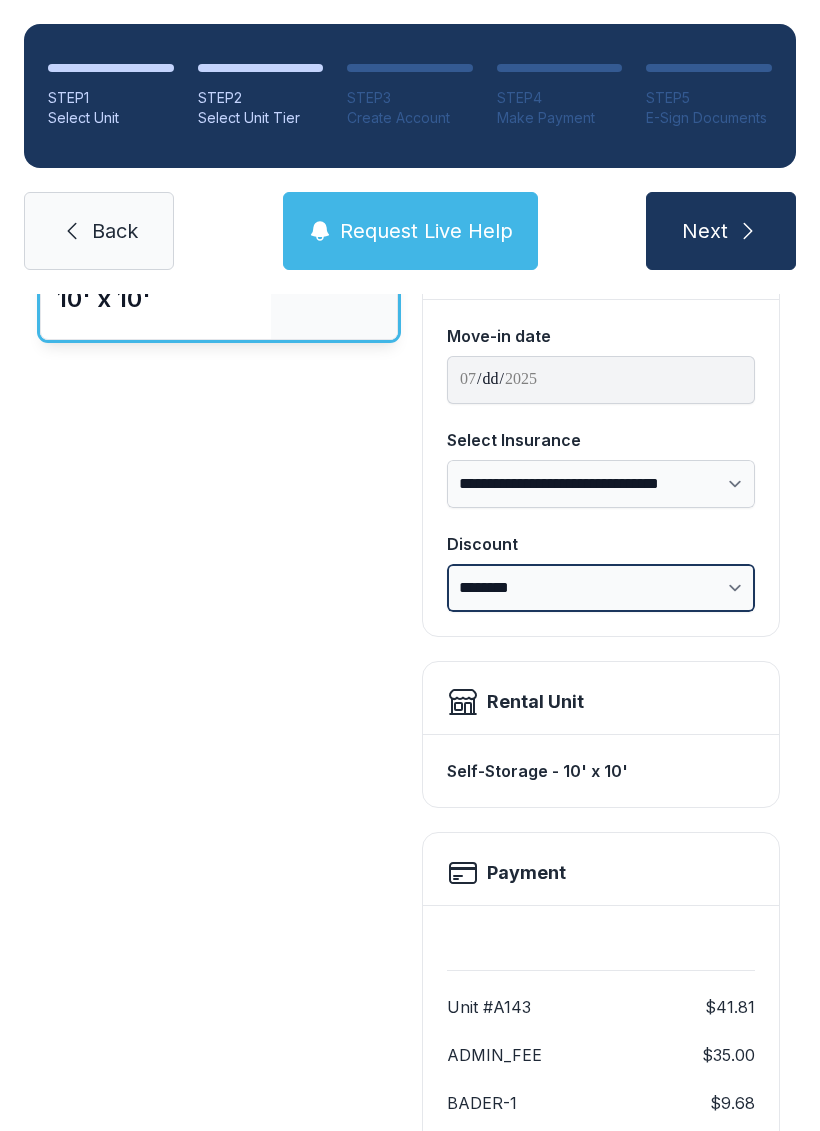 click on "**********" at bounding box center [601, 588] 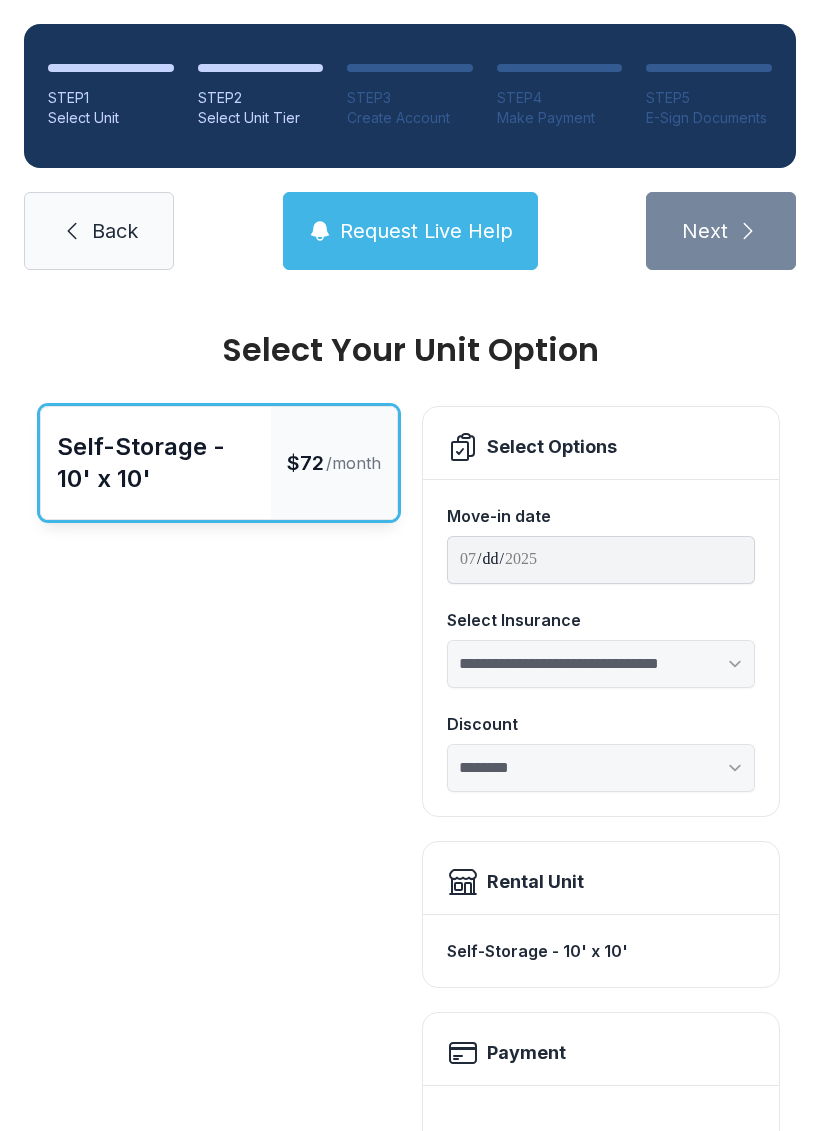 scroll, scrollTop: 0, scrollLeft: 0, axis: both 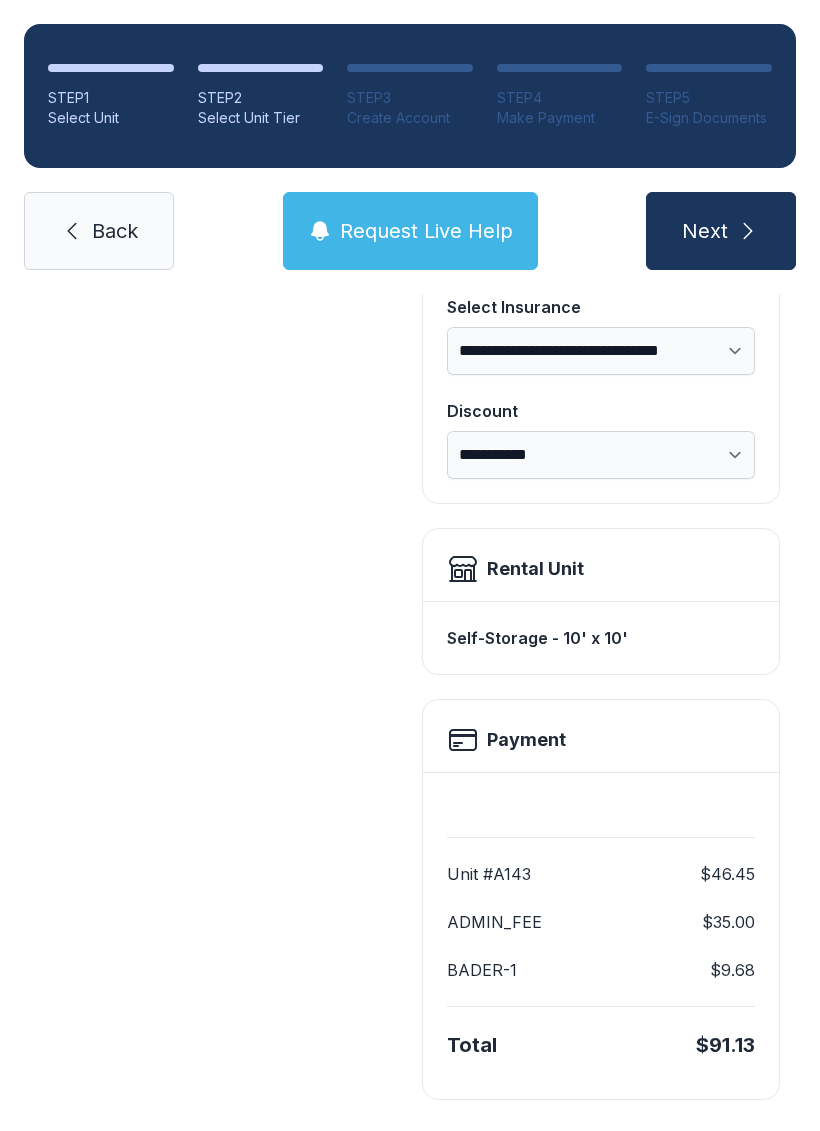 click on "Next" at bounding box center [721, 231] 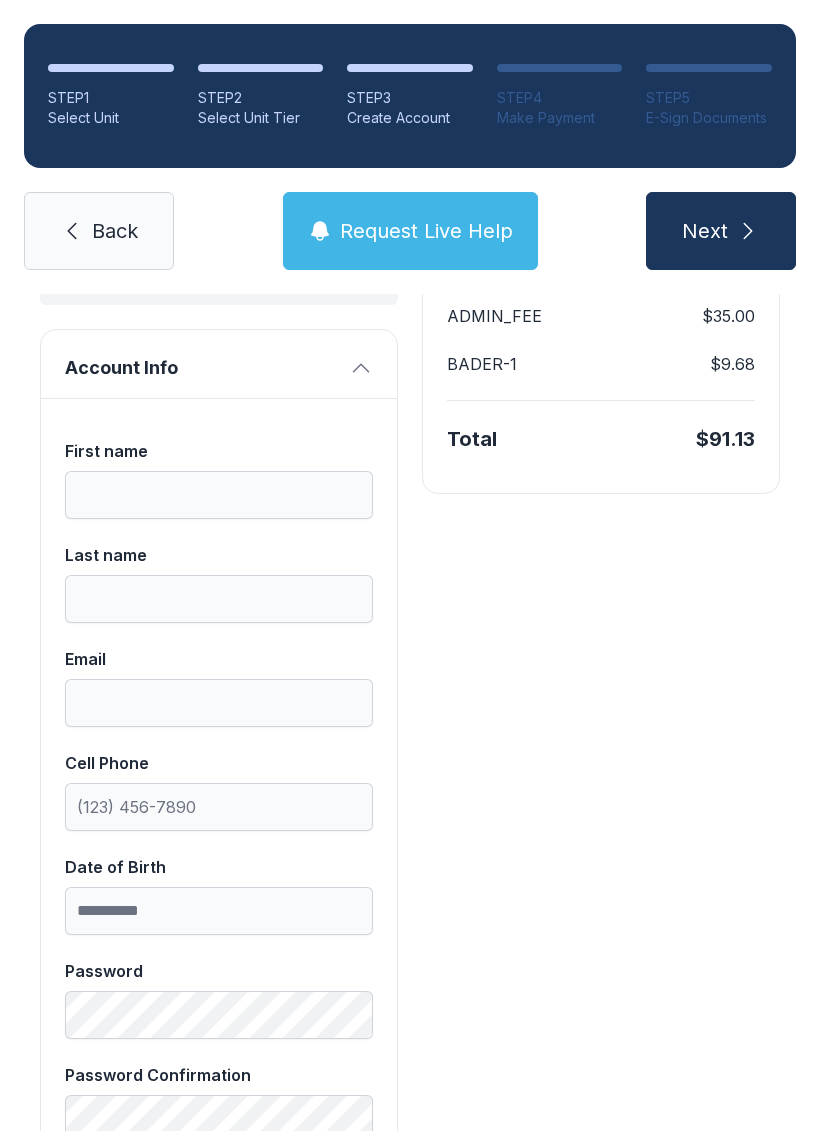 scroll, scrollTop: 0, scrollLeft: 0, axis: both 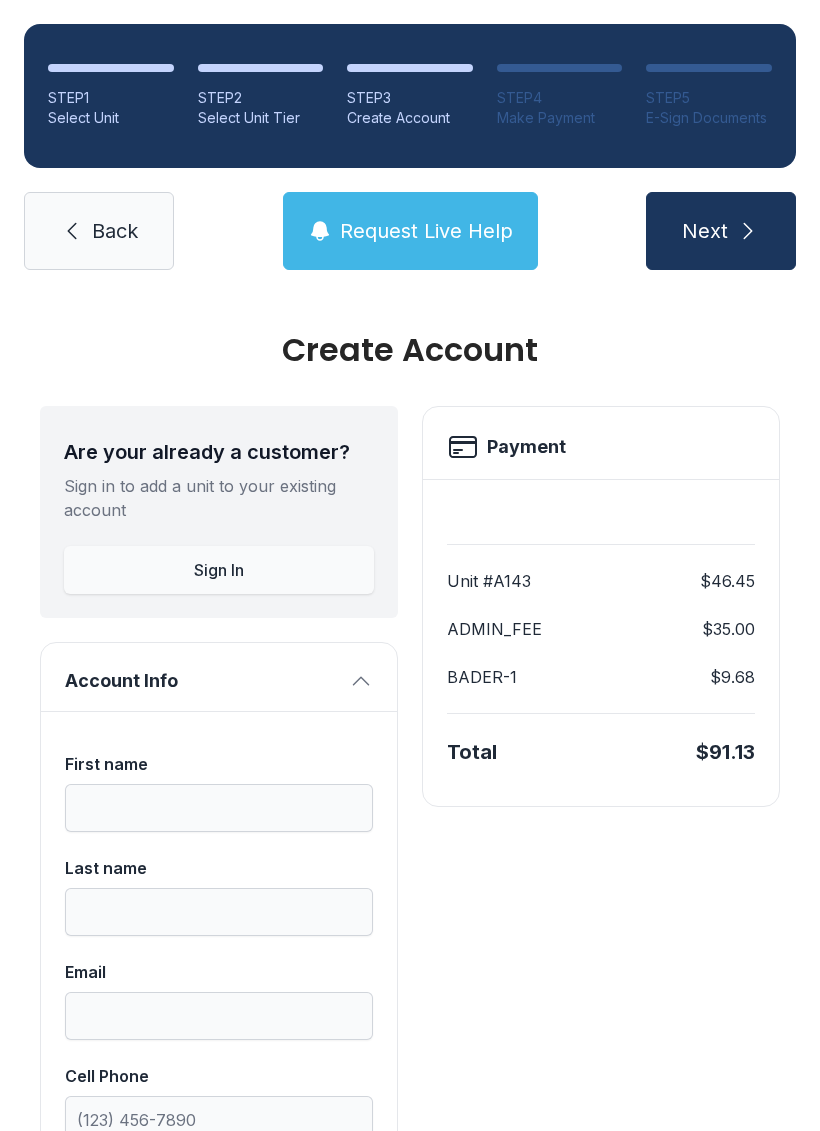 click on "Sign In" at bounding box center [219, 570] 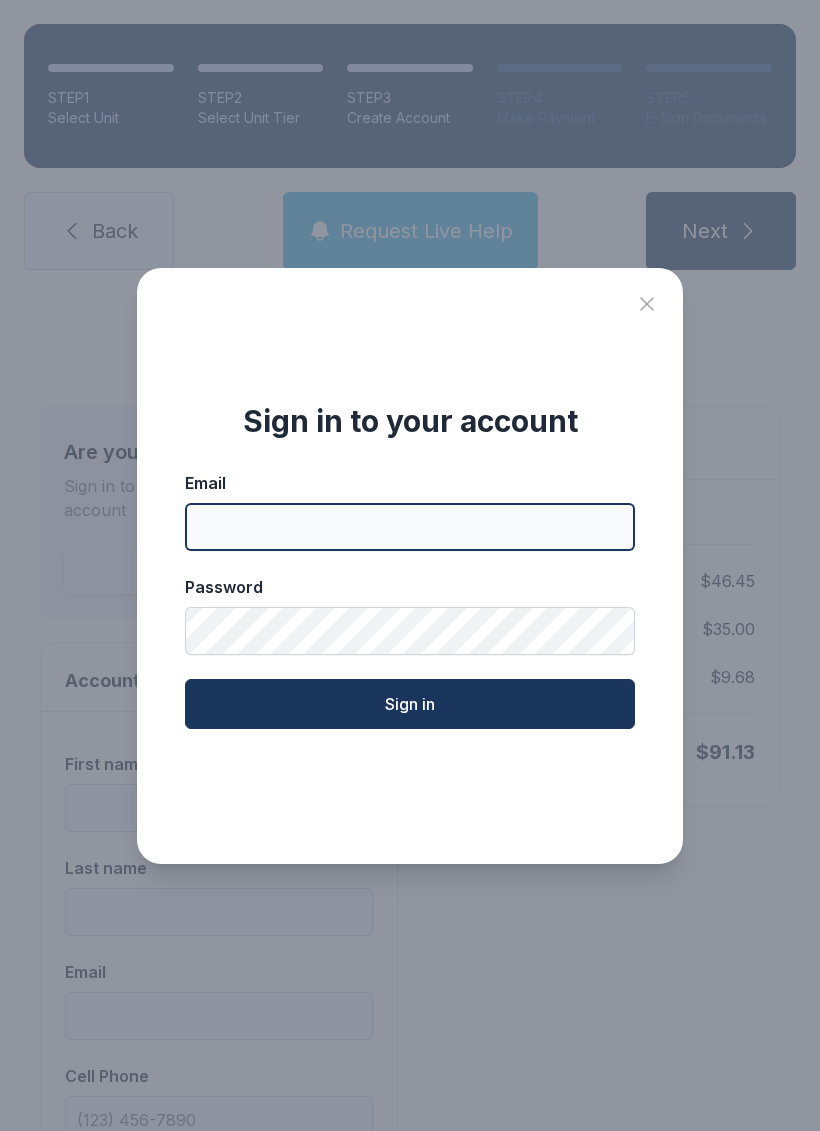 click on "Email" at bounding box center [410, 527] 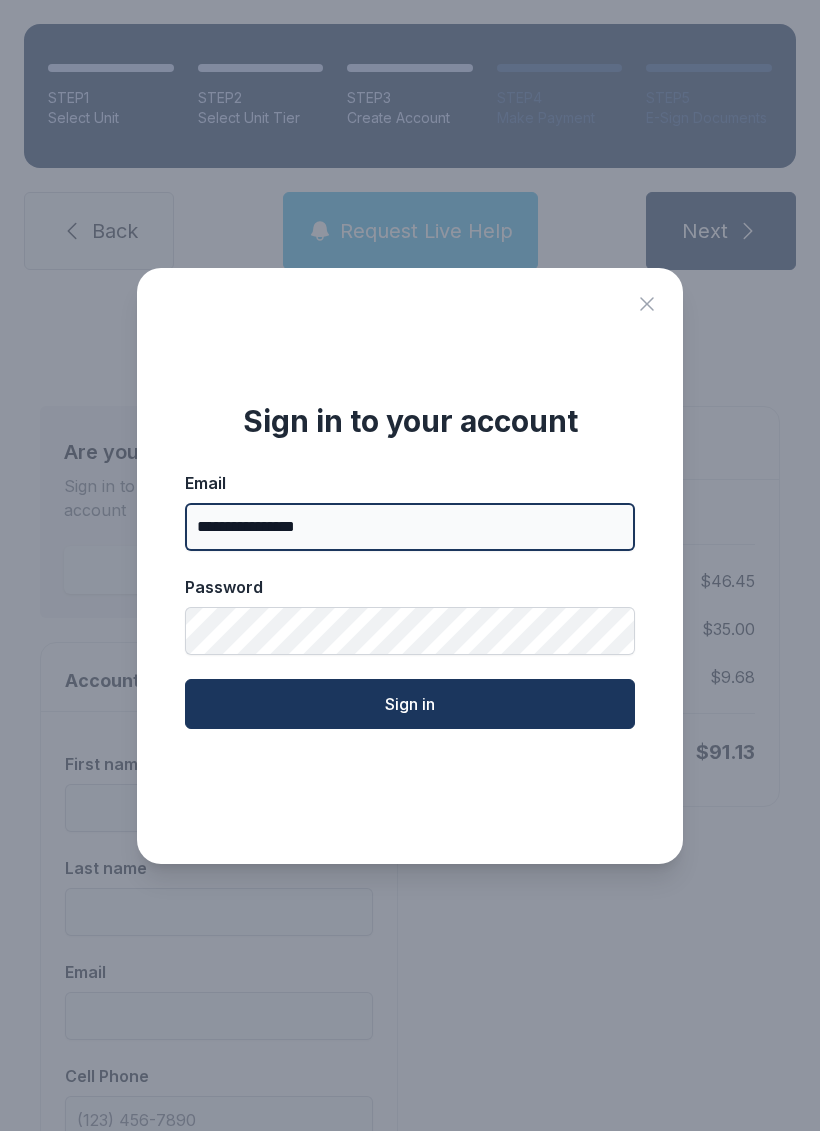 type on "**********" 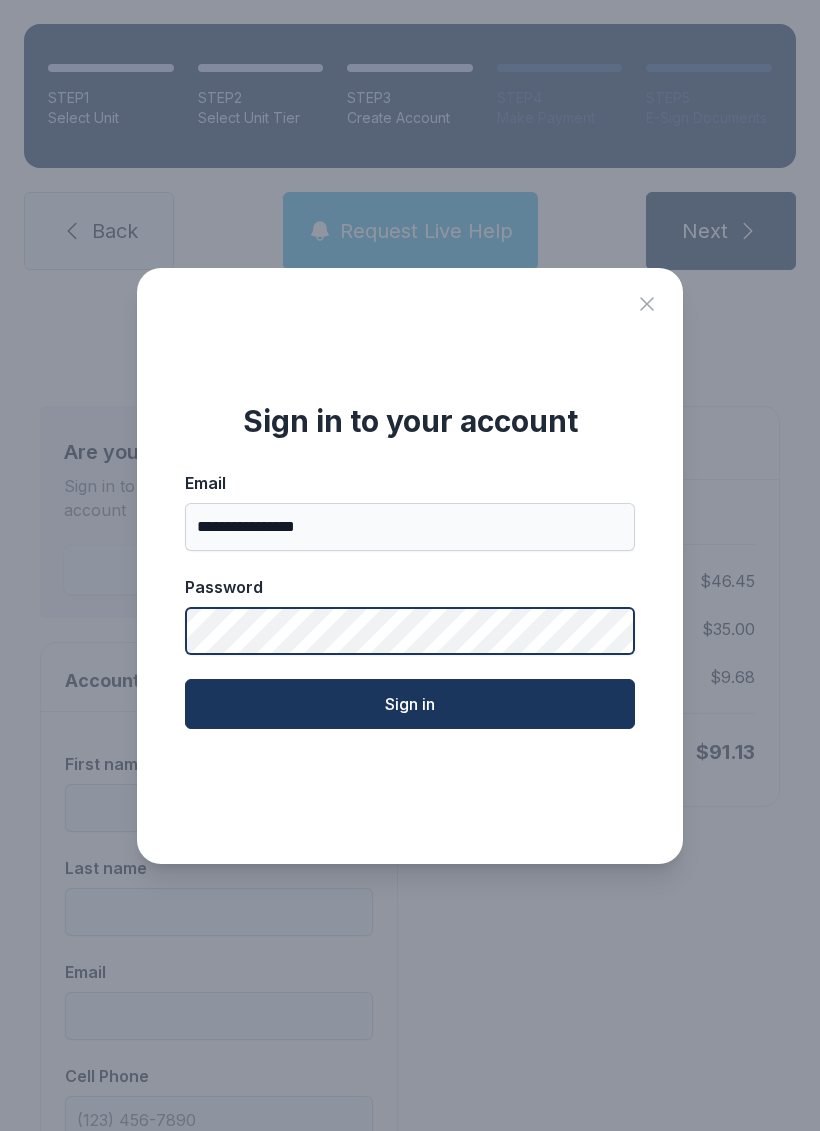click on "Sign in" 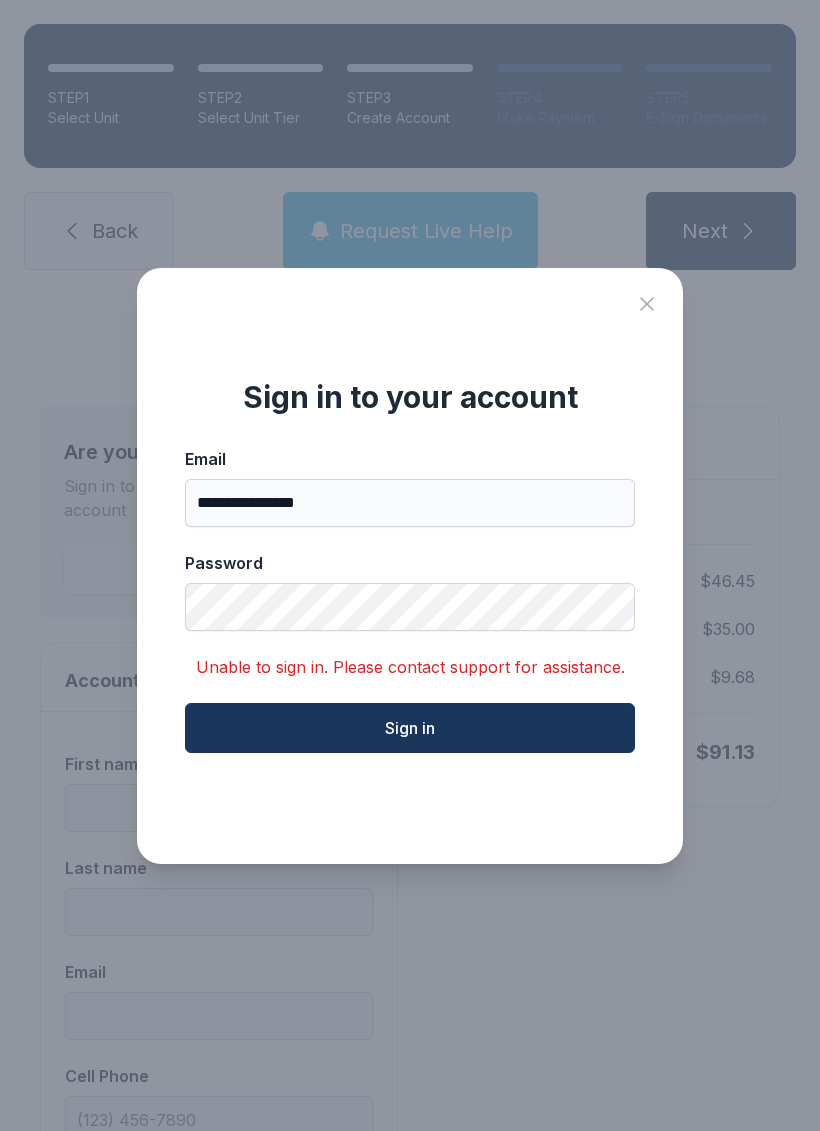 click on "Sign in" at bounding box center [410, 728] 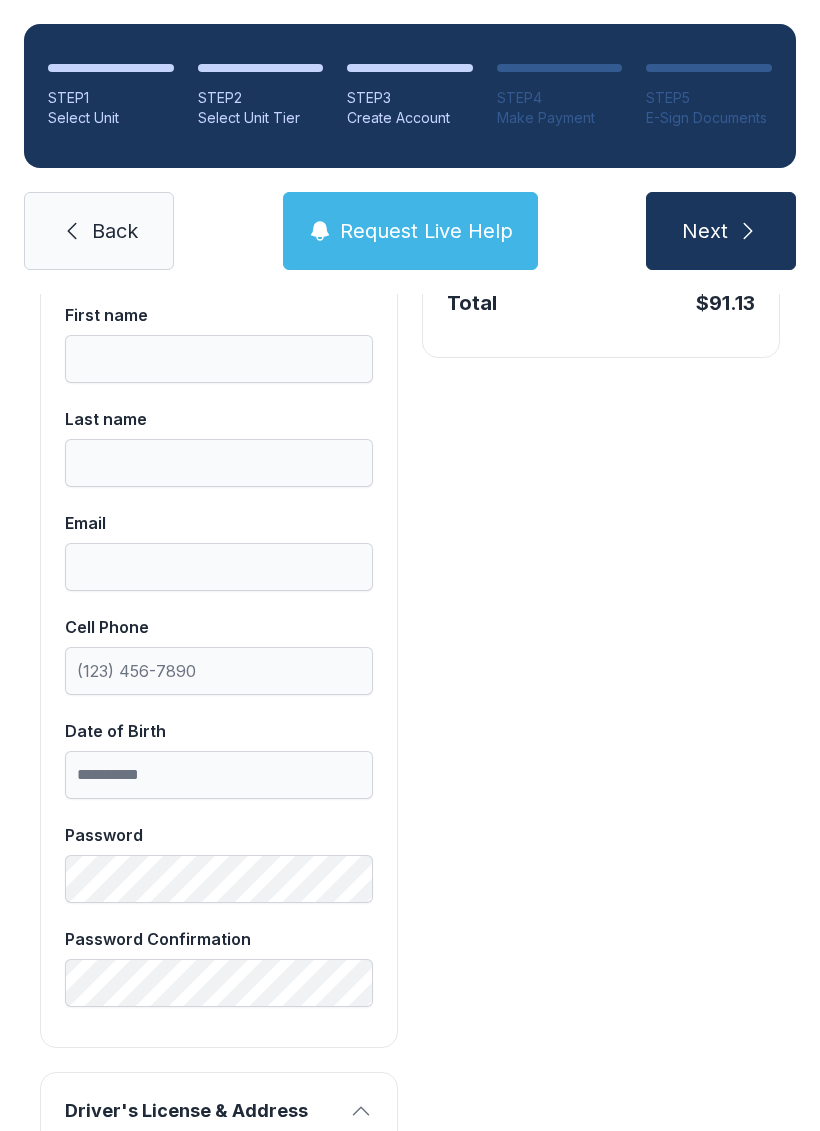 scroll, scrollTop: 452, scrollLeft: 0, axis: vertical 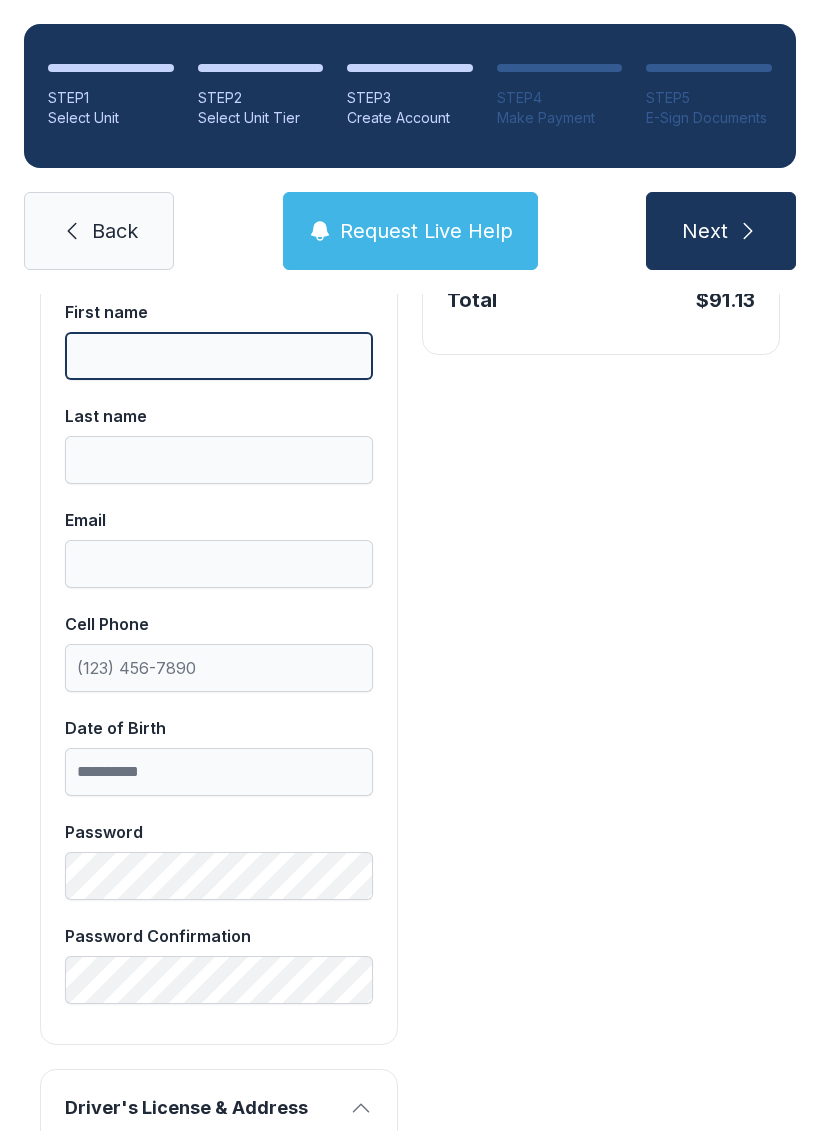 click on "First name" at bounding box center (219, 356) 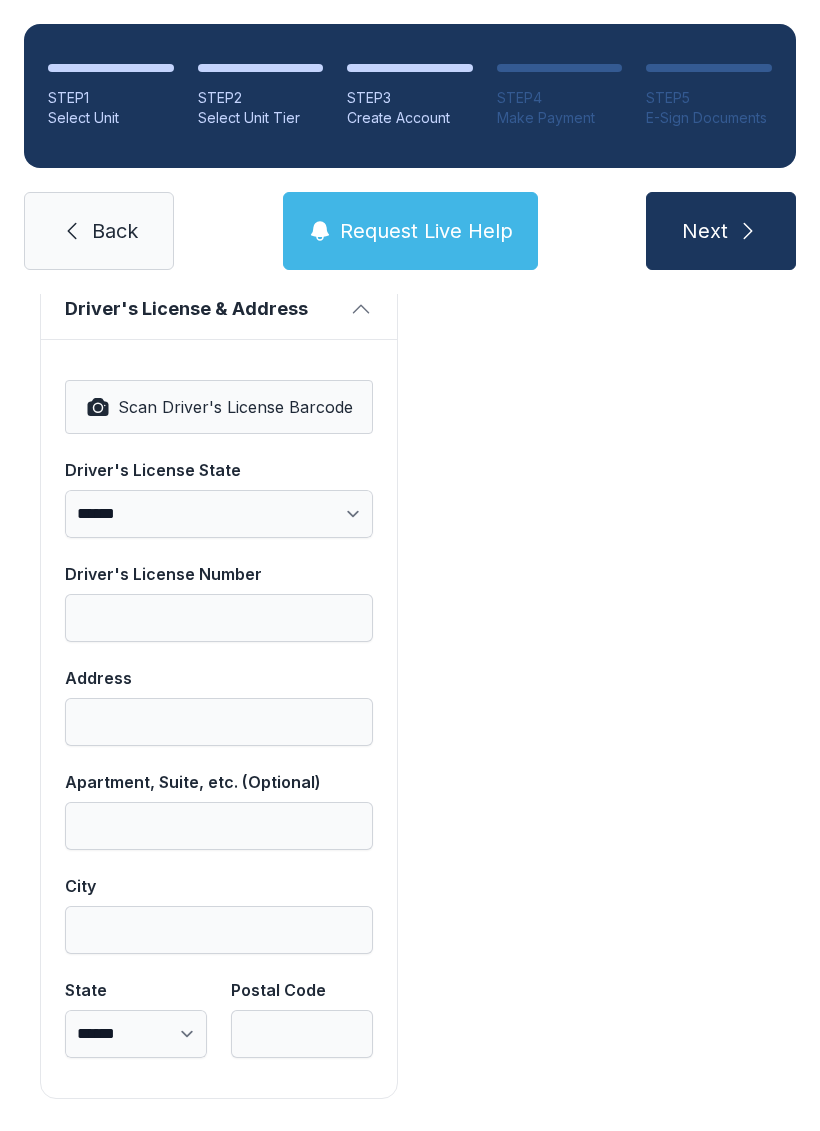 scroll, scrollTop: 1250, scrollLeft: 0, axis: vertical 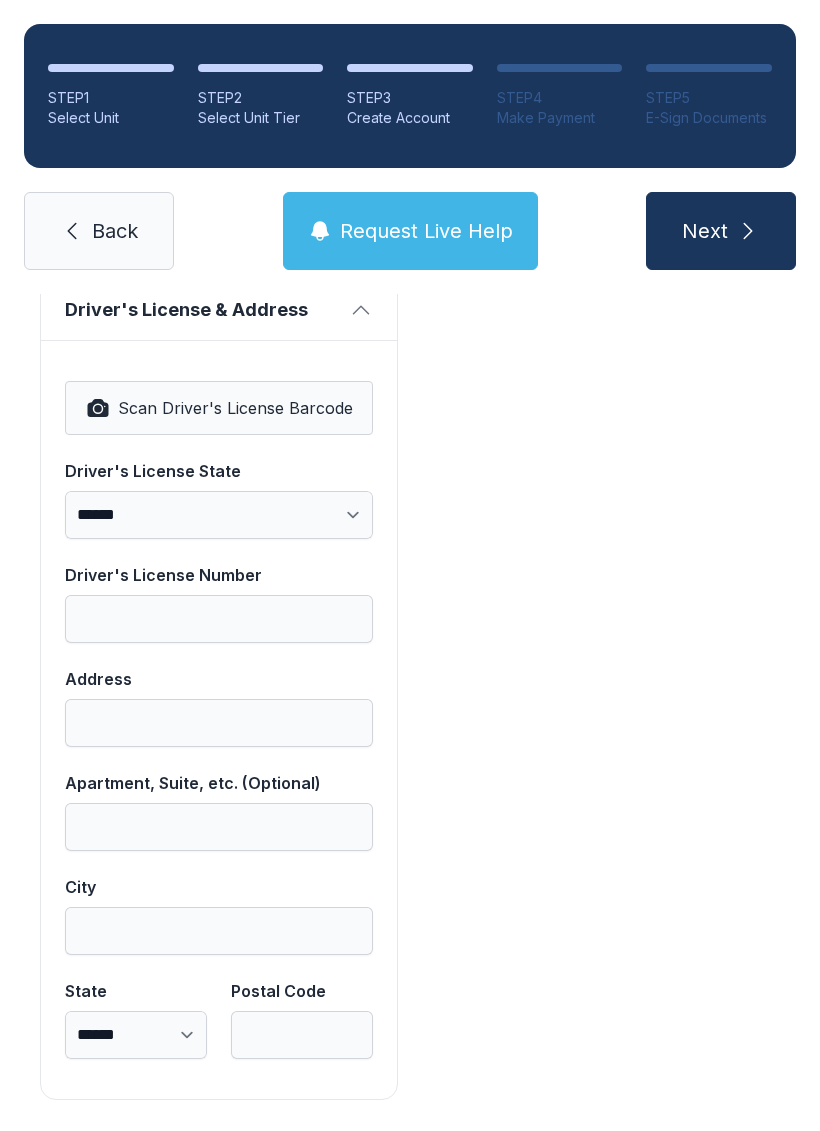 type on "**" 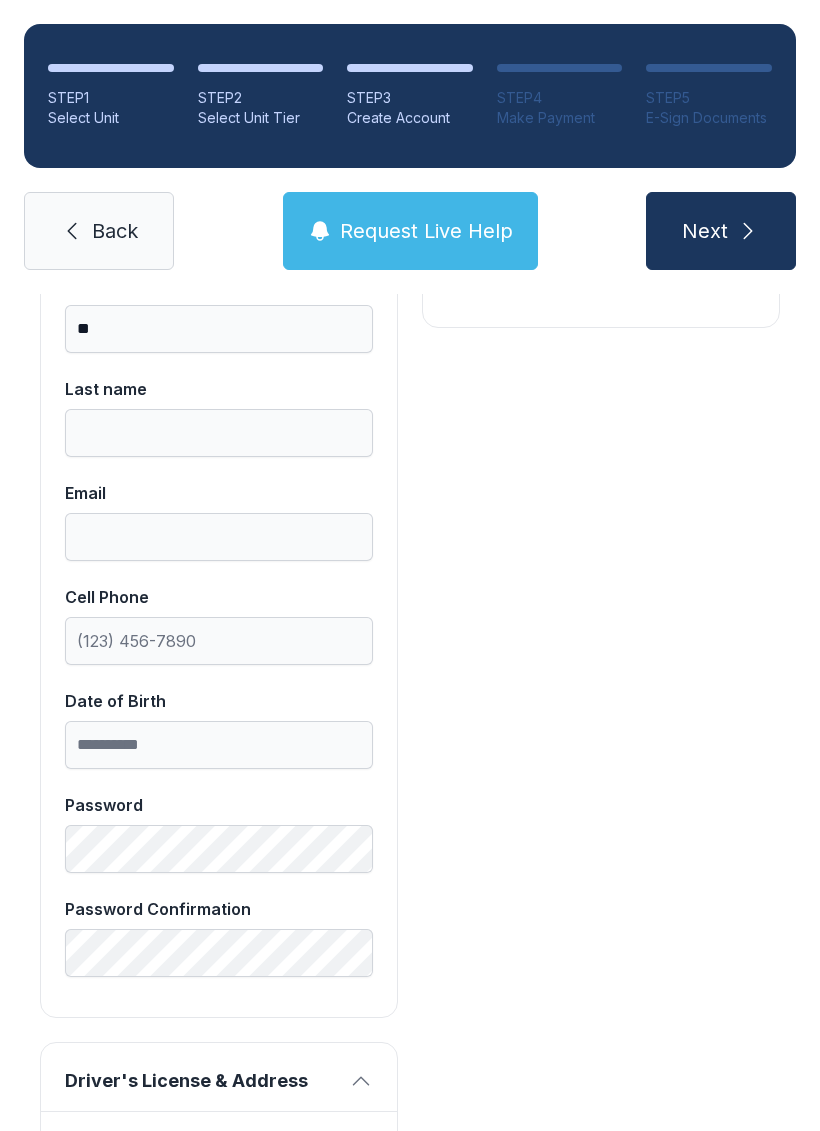 scroll, scrollTop: 478, scrollLeft: 0, axis: vertical 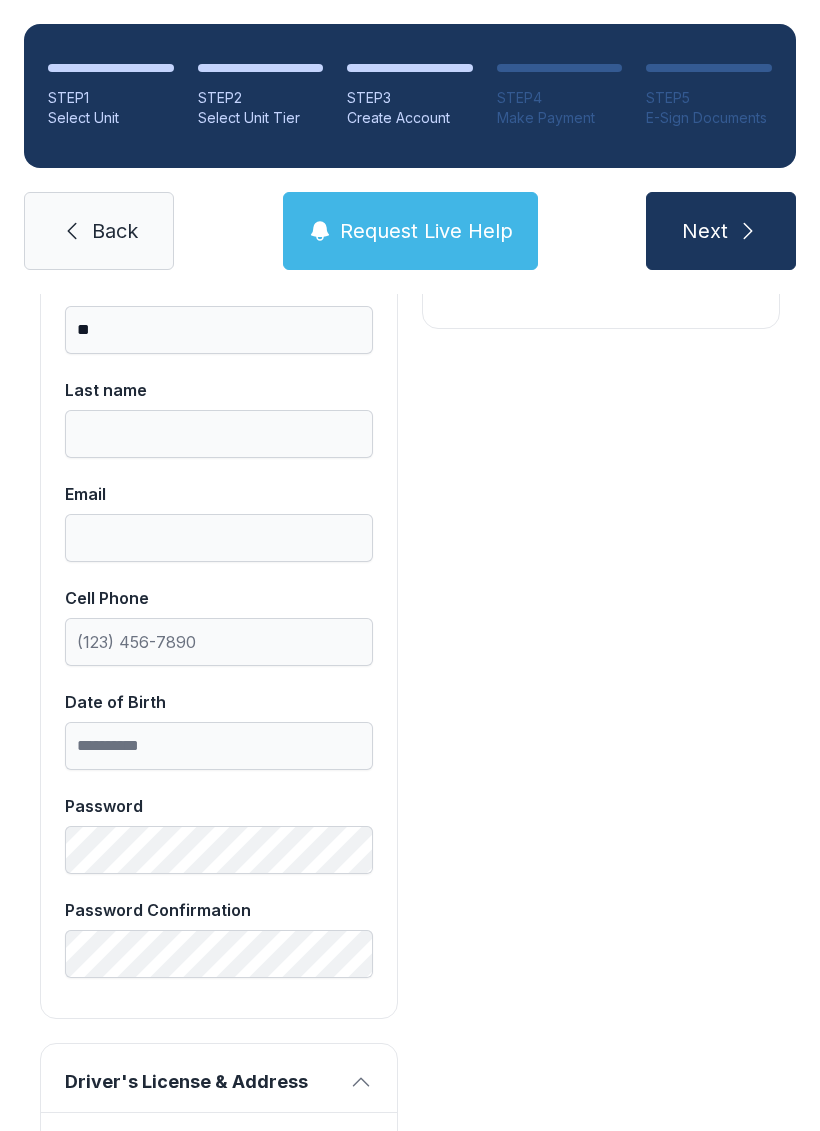 click on "Next" at bounding box center (705, 231) 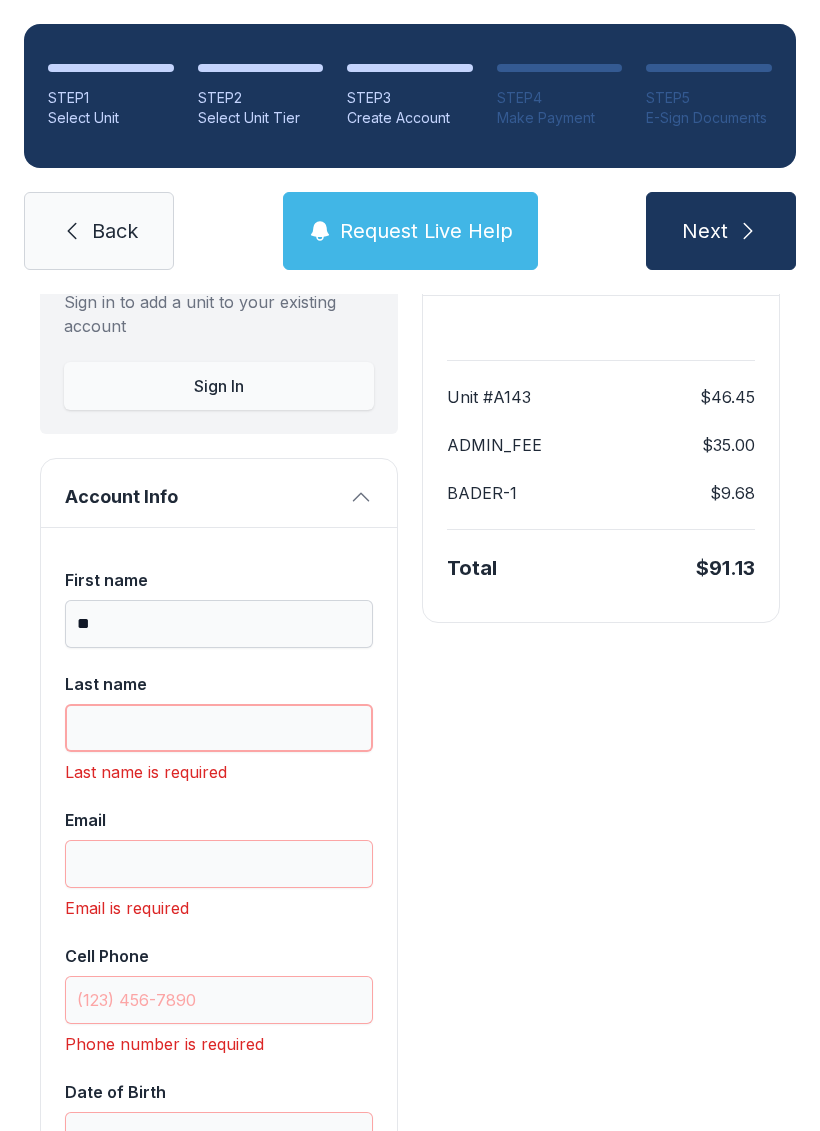 scroll, scrollTop: 177, scrollLeft: 0, axis: vertical 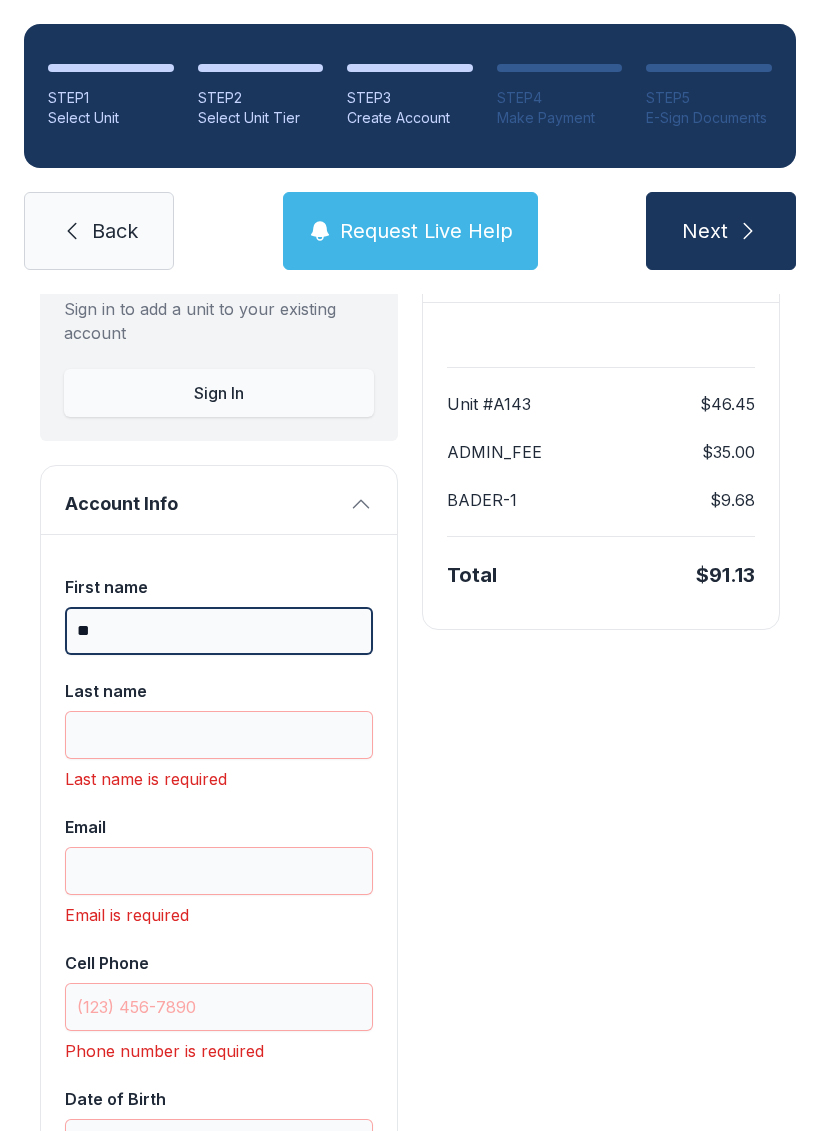 click on "**" at bounding box center (219, 631) 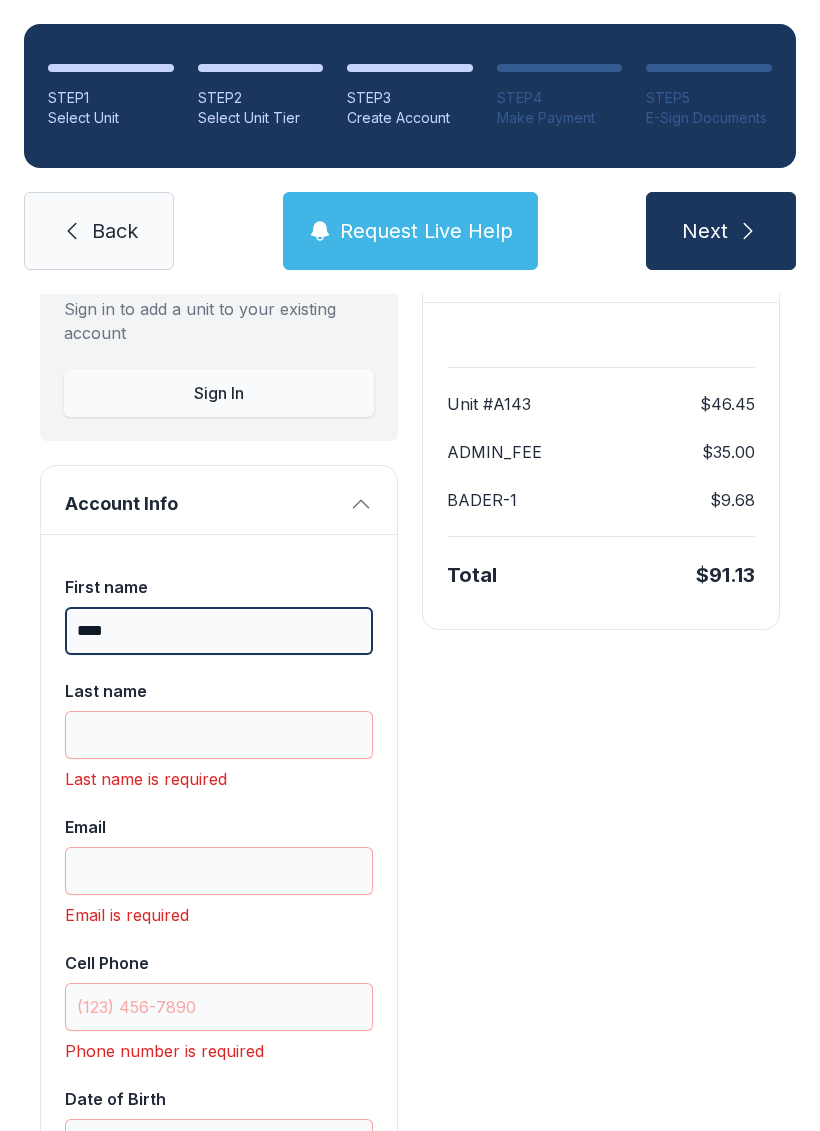 type on "****" 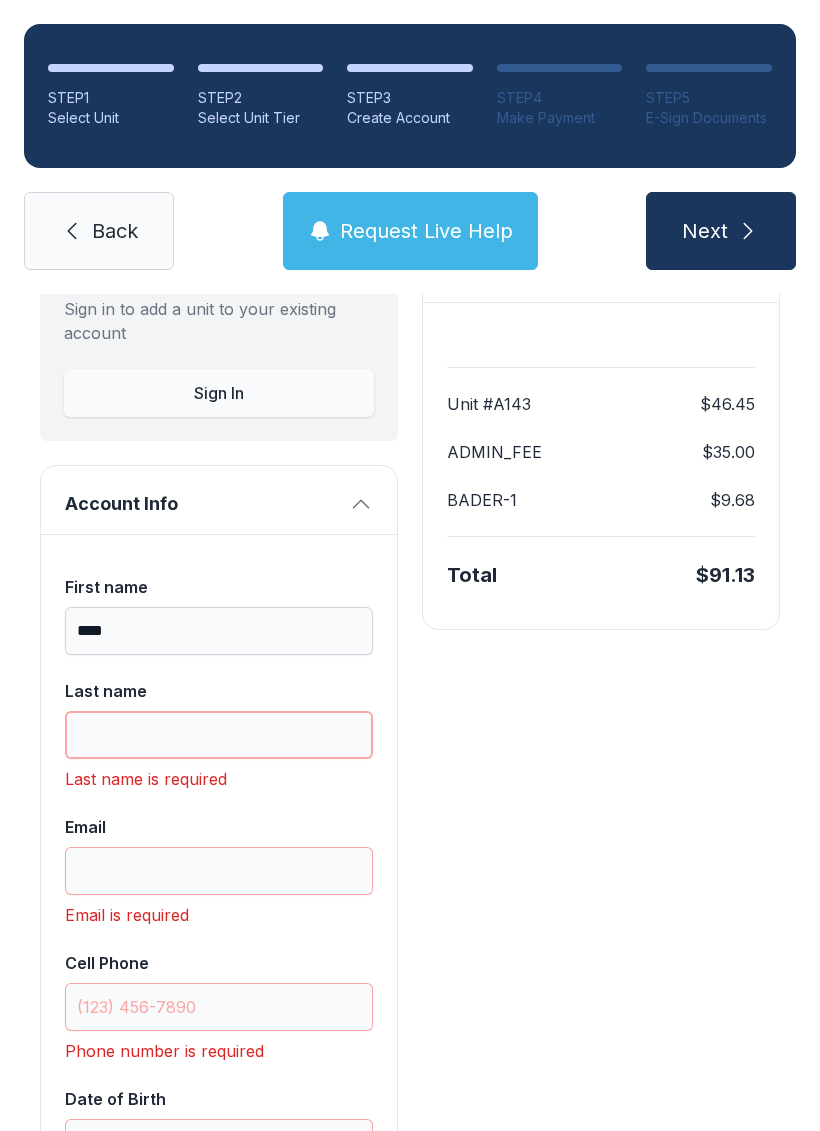 click on "Last name" at bounding box center [219, 735] 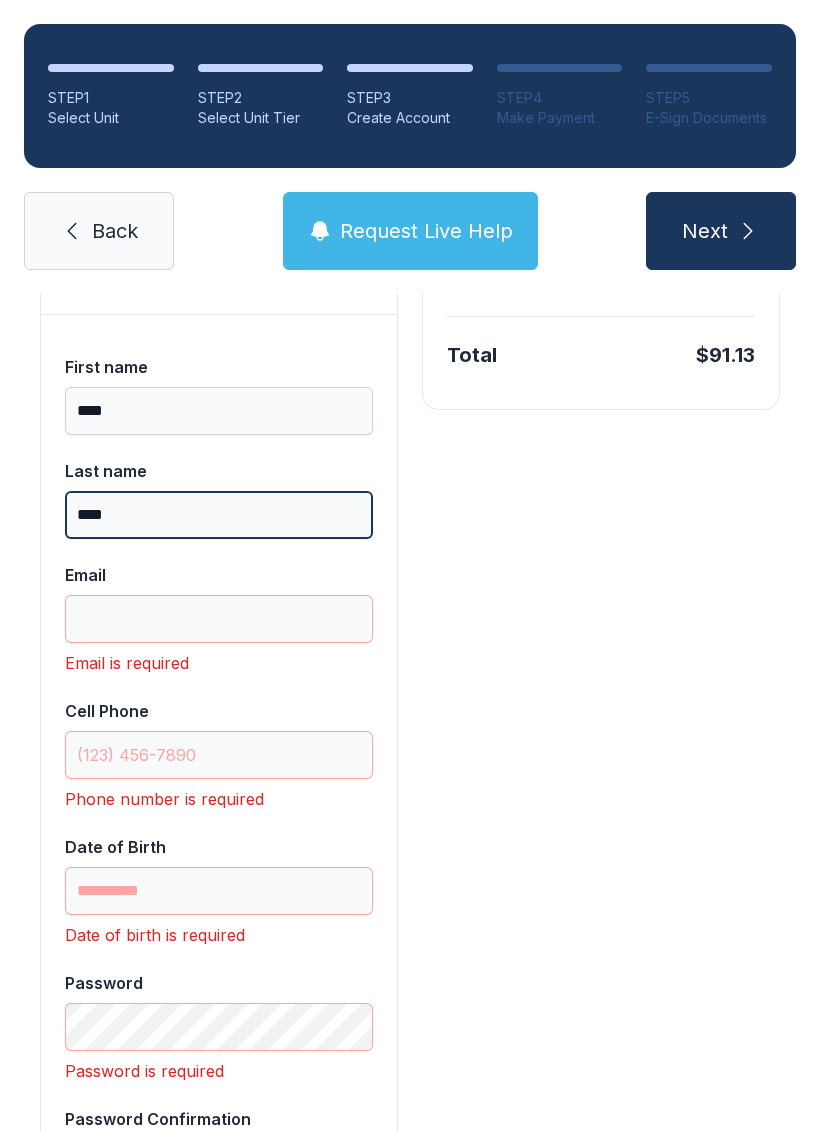 scroll, scrollTop: 406, scrollLeft: 0, axis: vertical 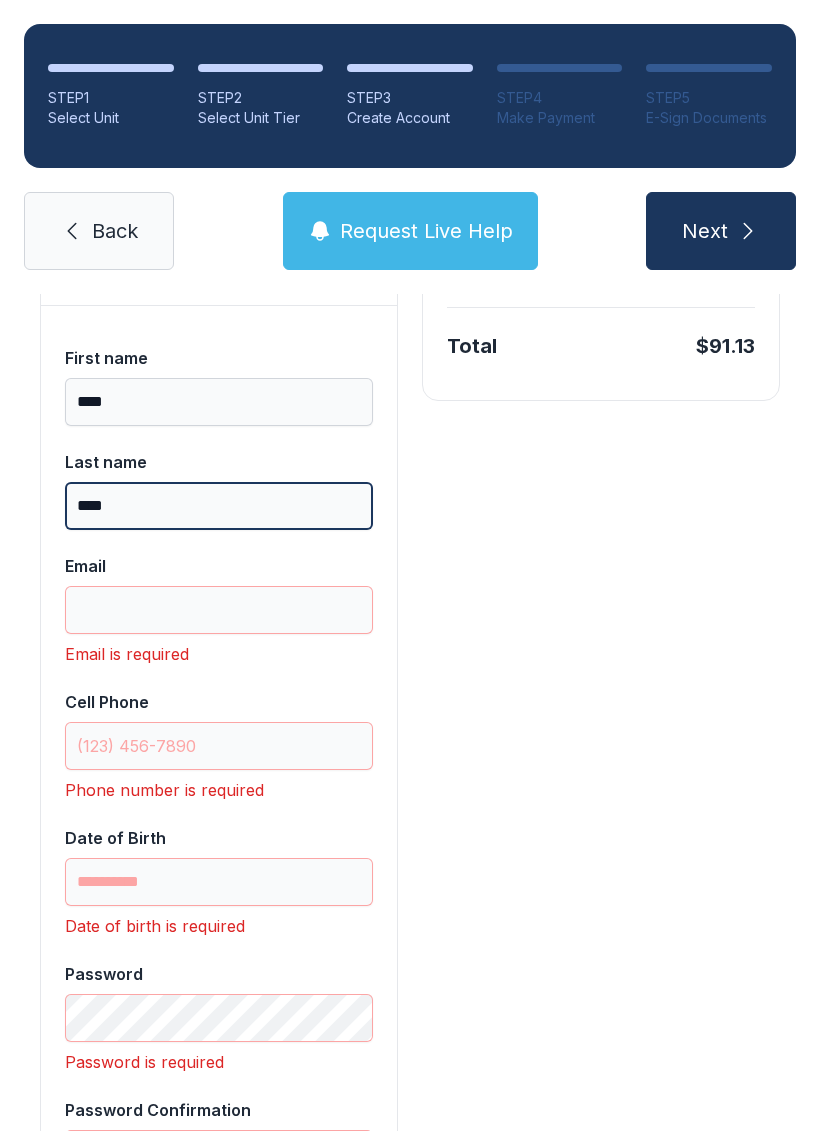 type on "****" 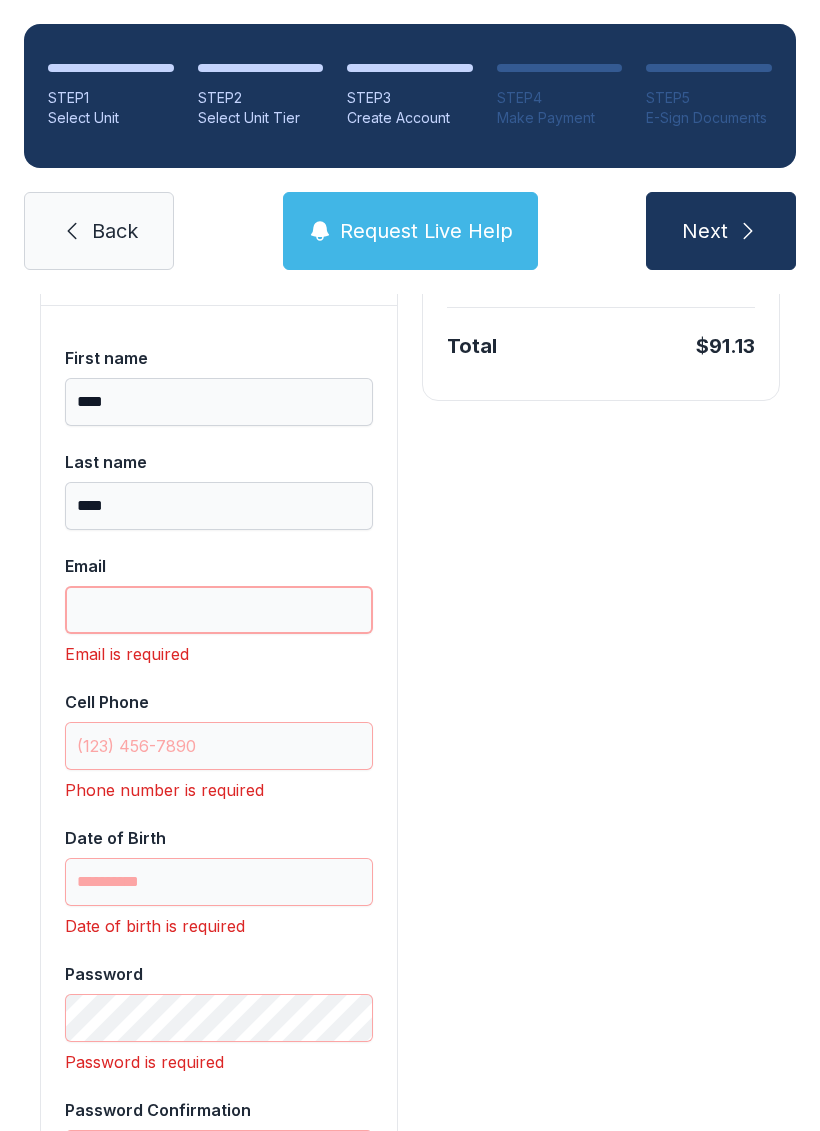 click on "Email" at bounding box center [219, 610] 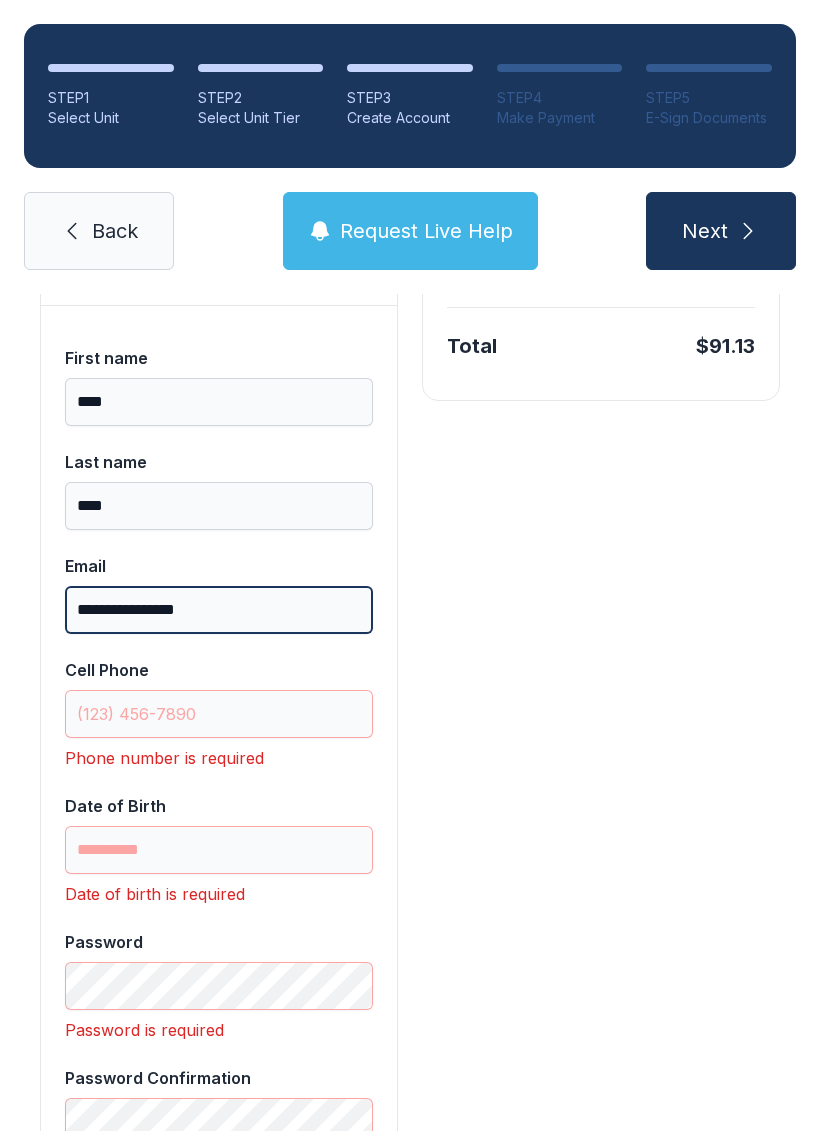 type on "**********" 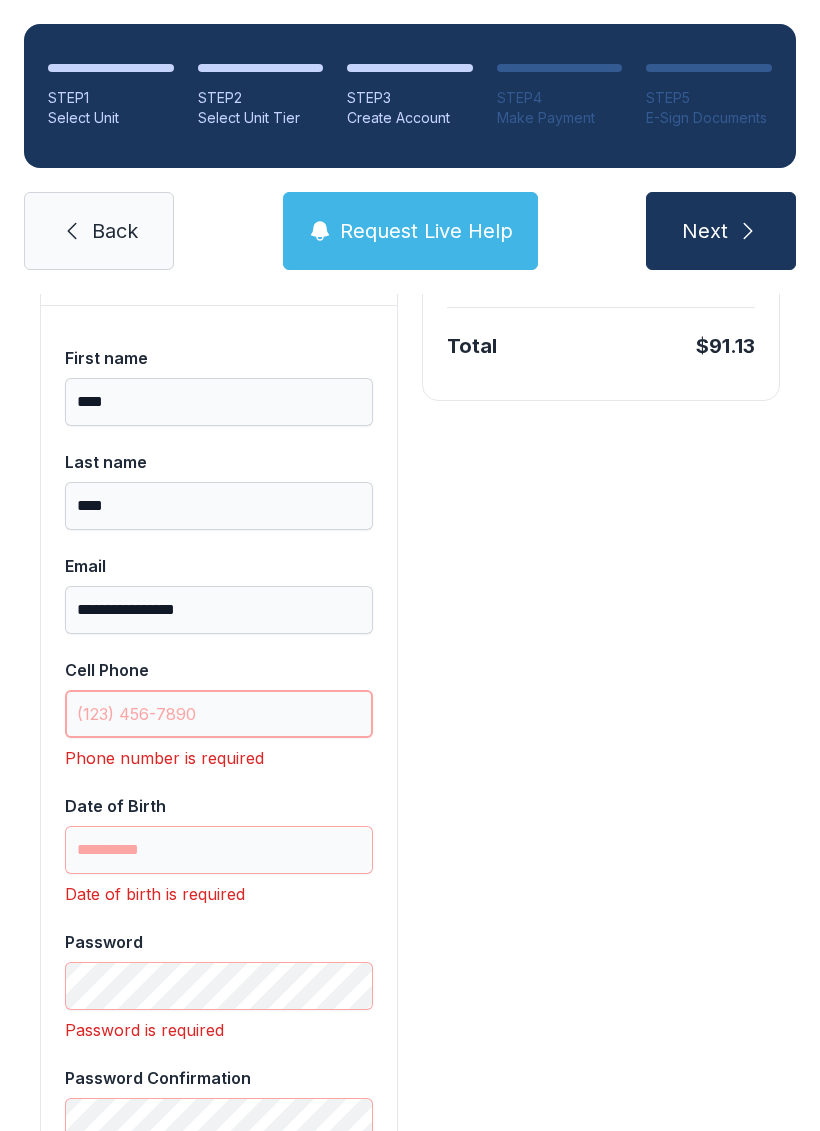 click on "Cell Phone" at bounding box center [219, 714] 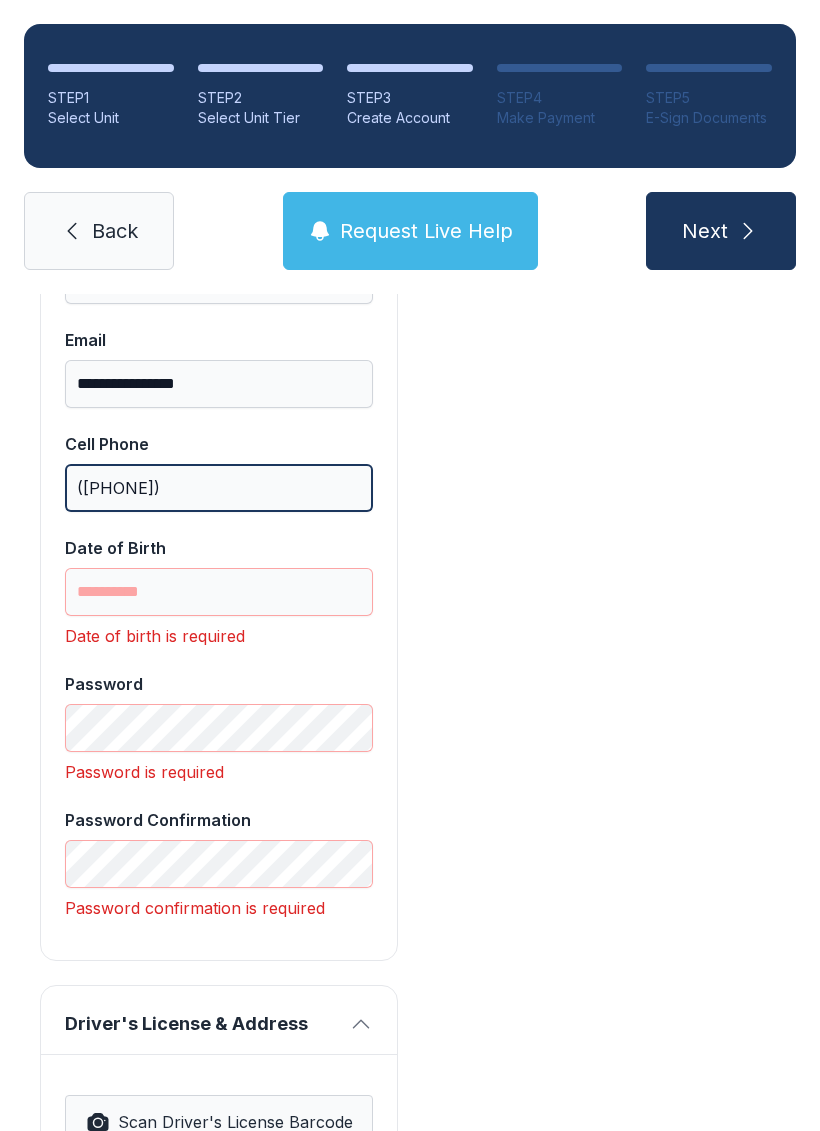 scroll, scrollTop: 641, scrollLeft: 0, axis: vertical 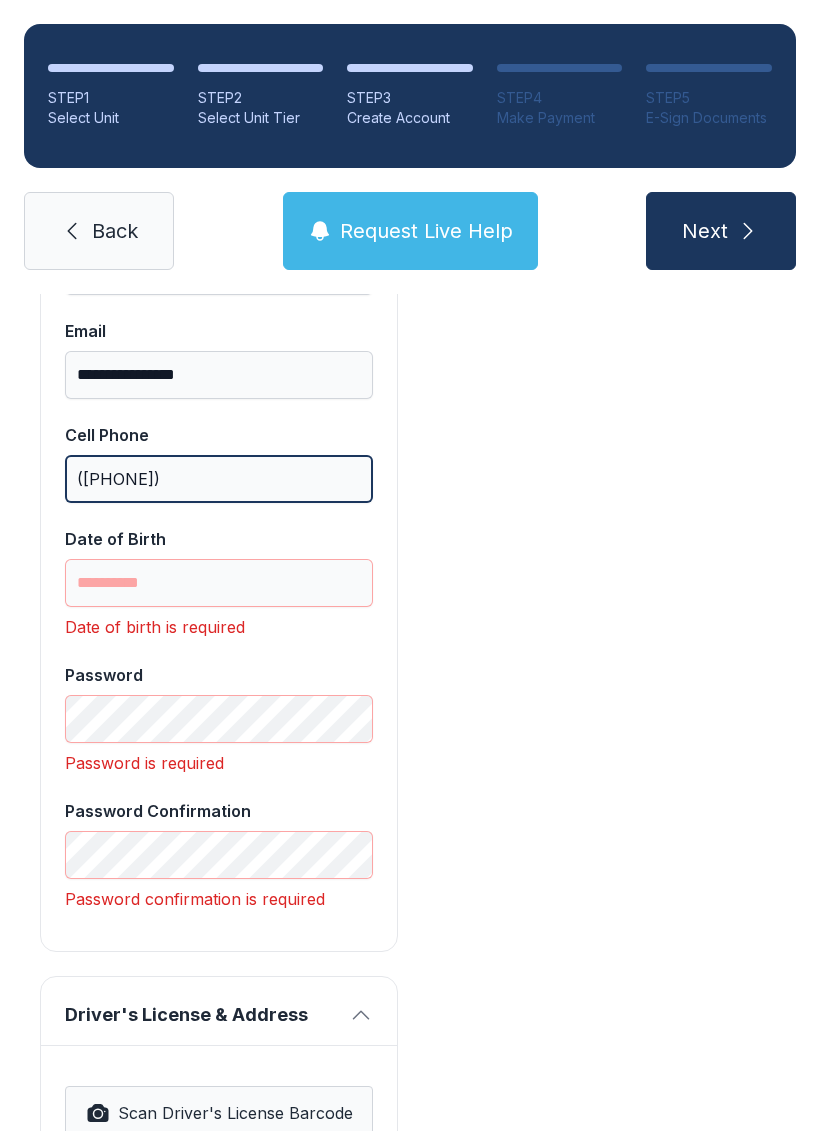 type on "([PHONE])" 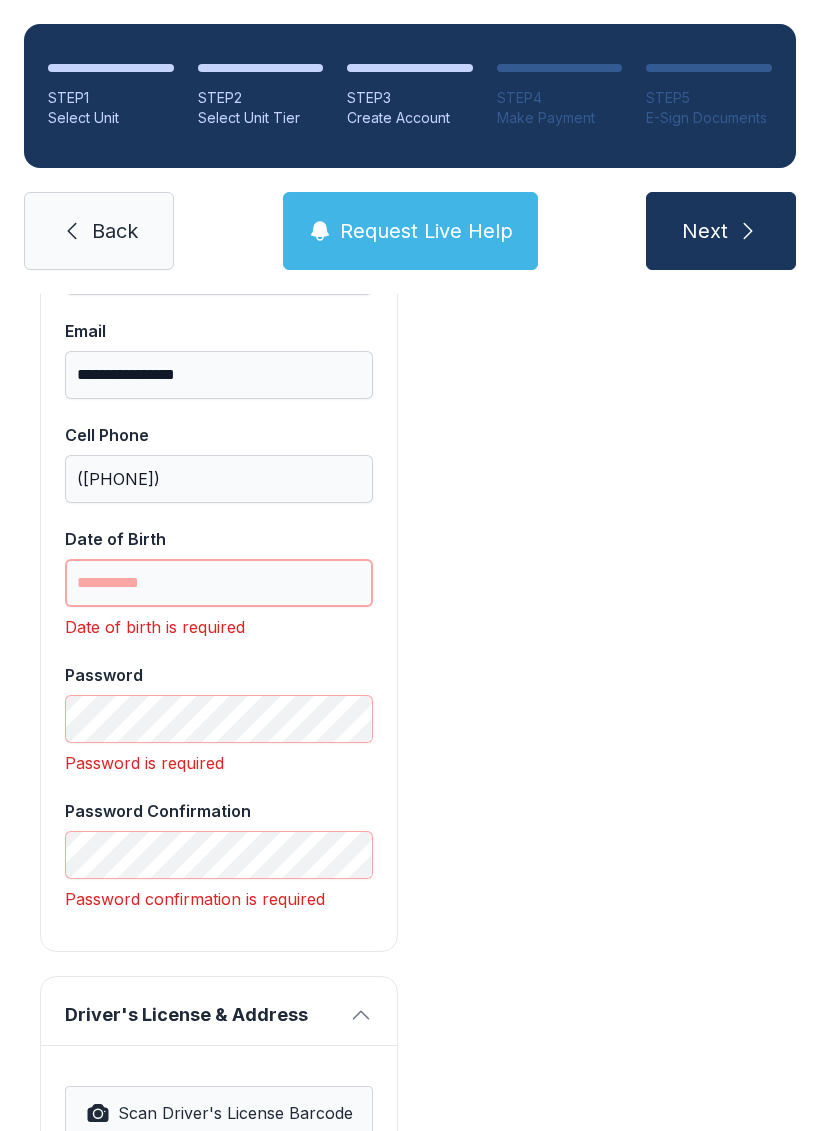 click on "Date of Birth" at bounding box center (219, 583) 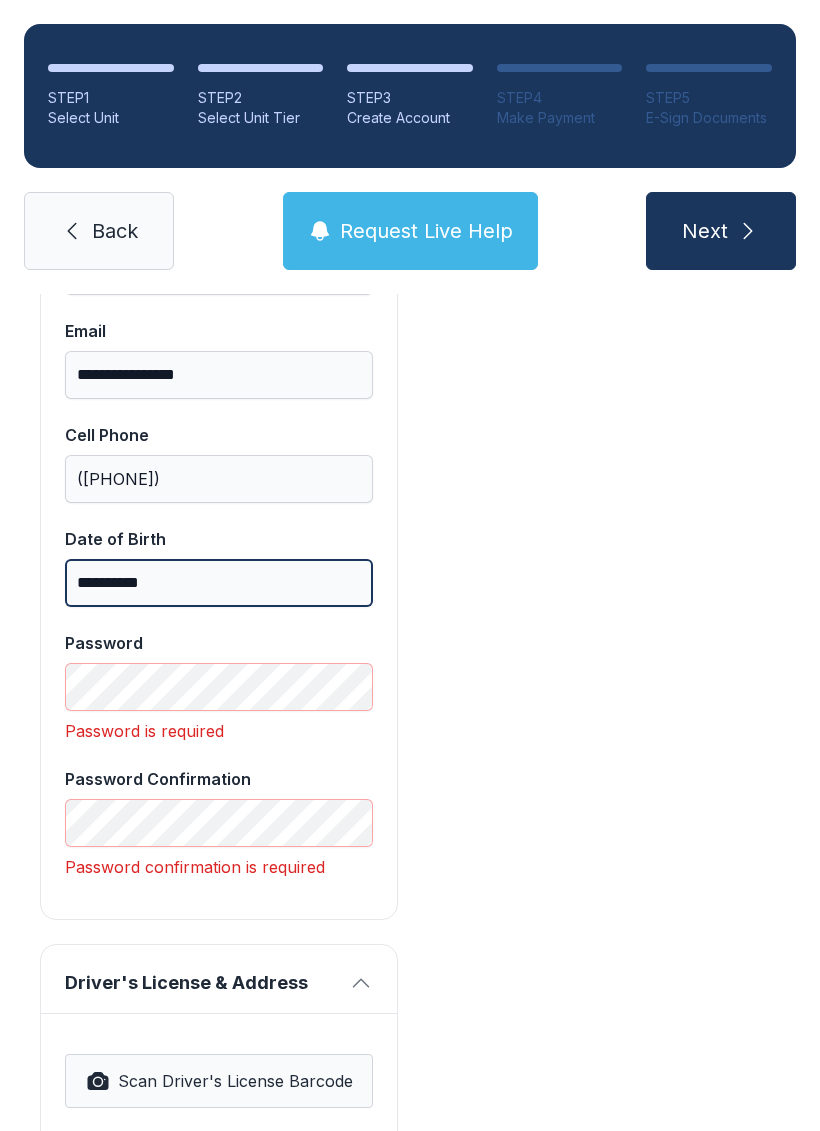 type on "**********" 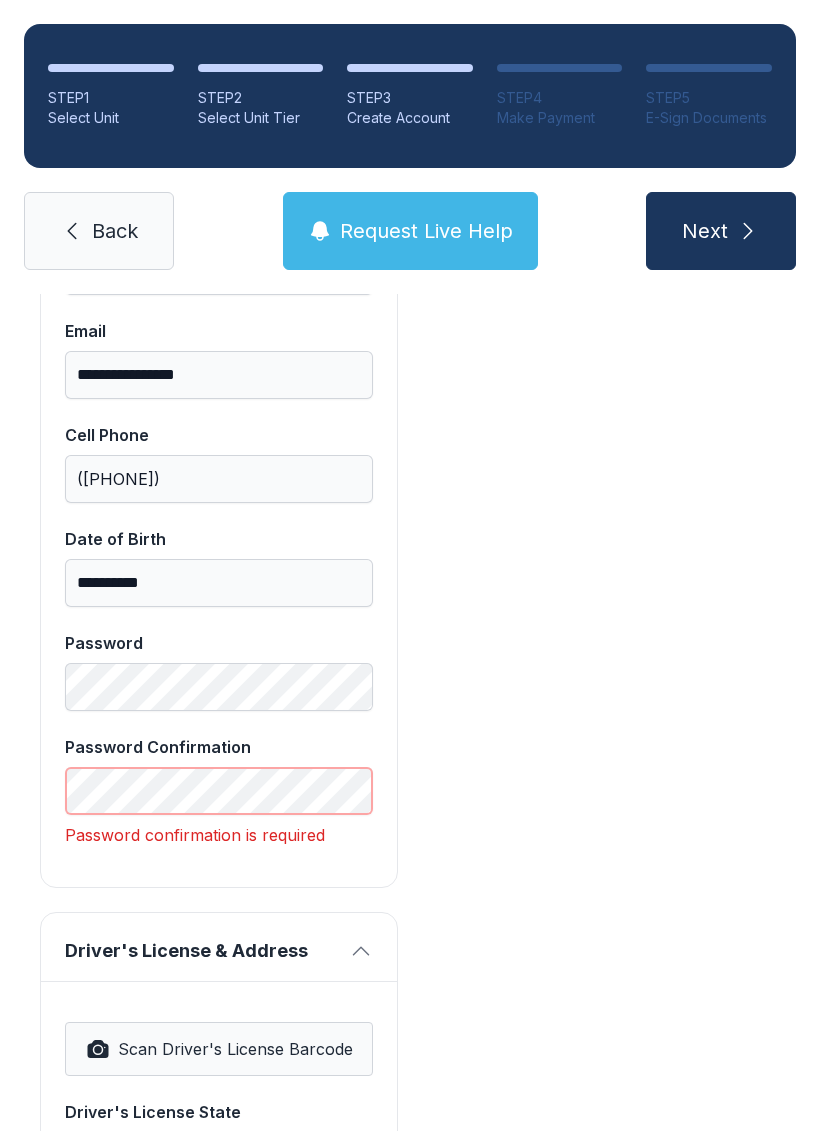 scroll, scrollTop: 49, scrollLeft: 0, axis: vertical 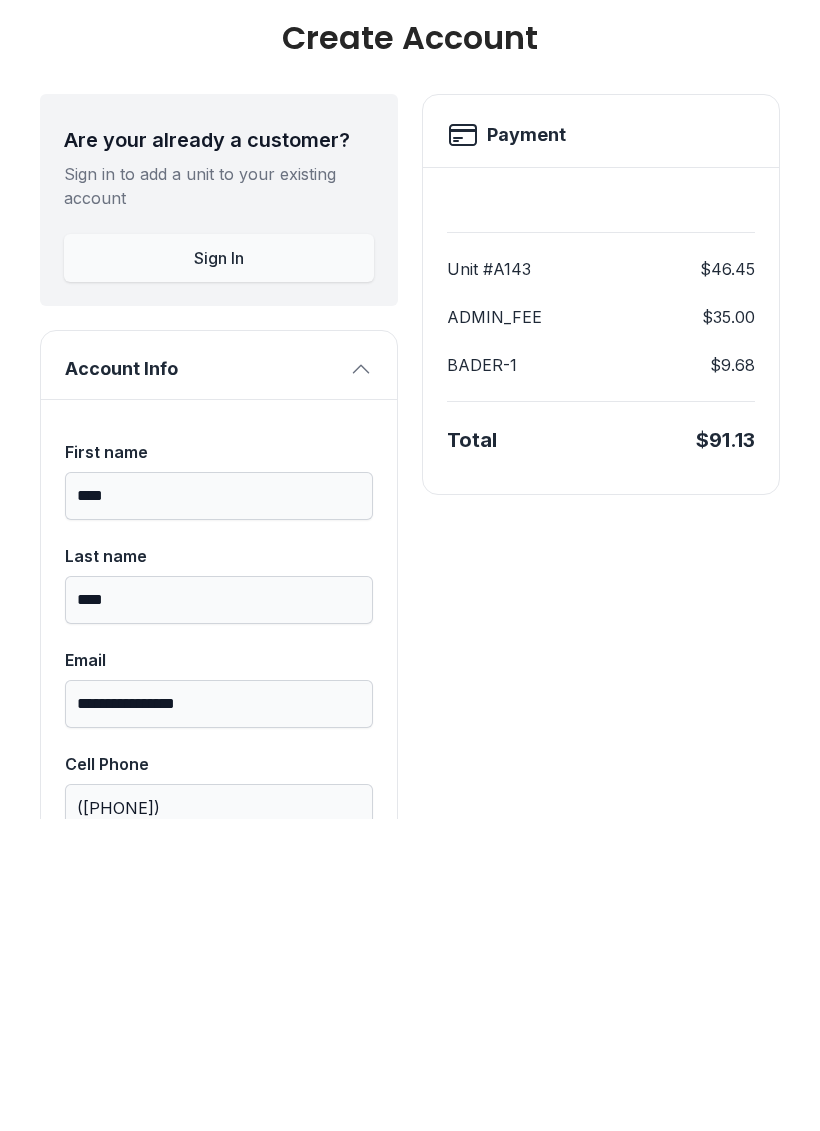 click on "Next" at bounding box center (721, 231) 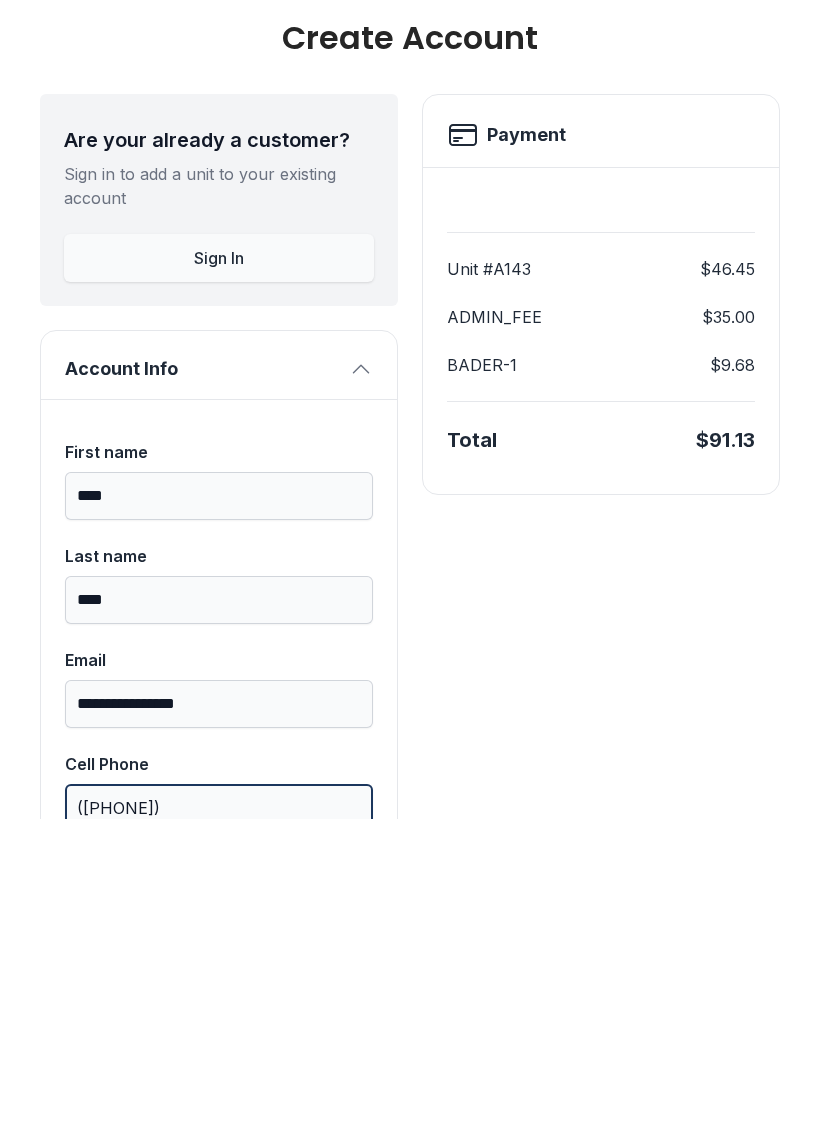 scroll, scrollTop: 0, scrollLeft: 0, axis: both 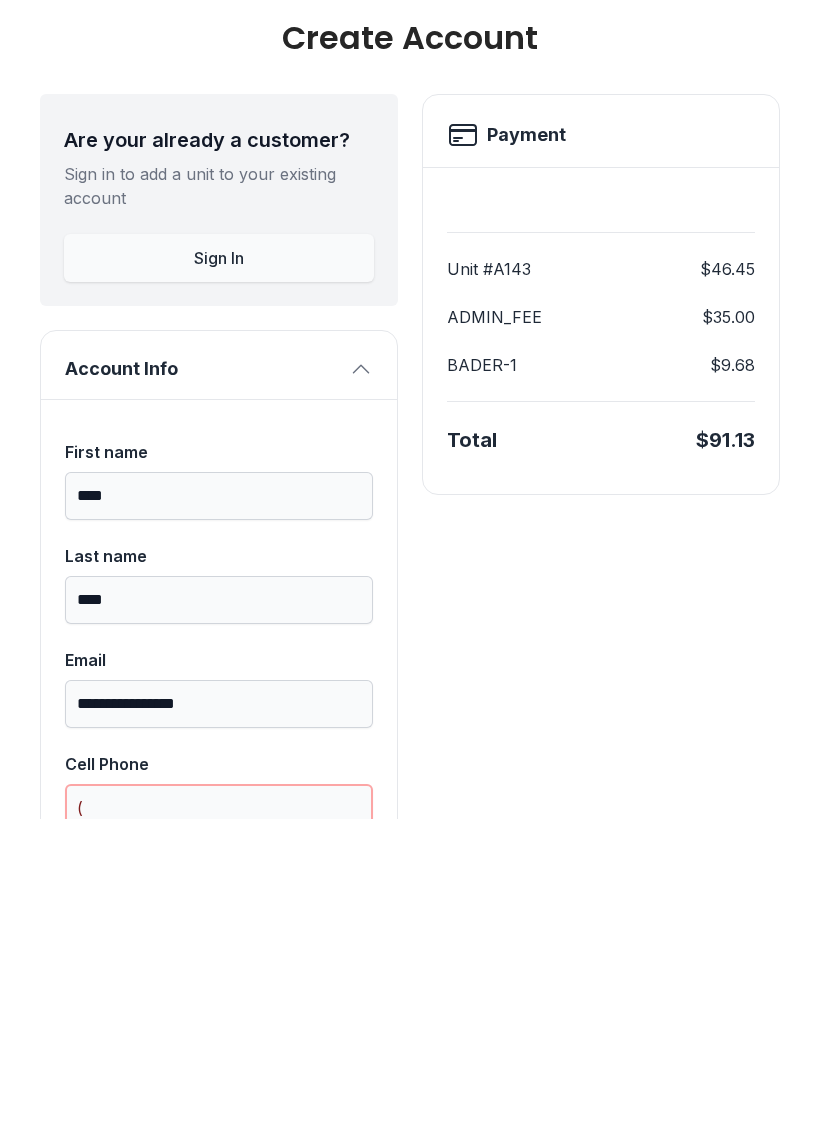 type on "(" 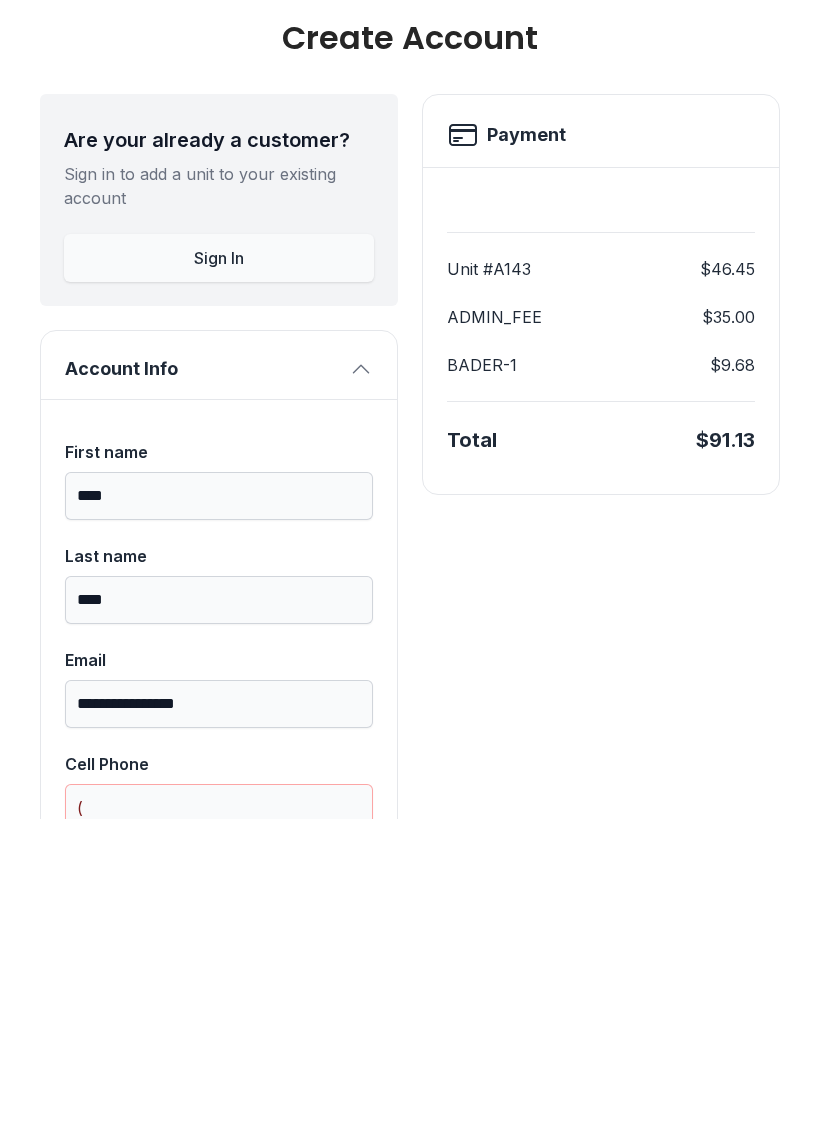 click on "Sign In" at bounding box center (219, 570) 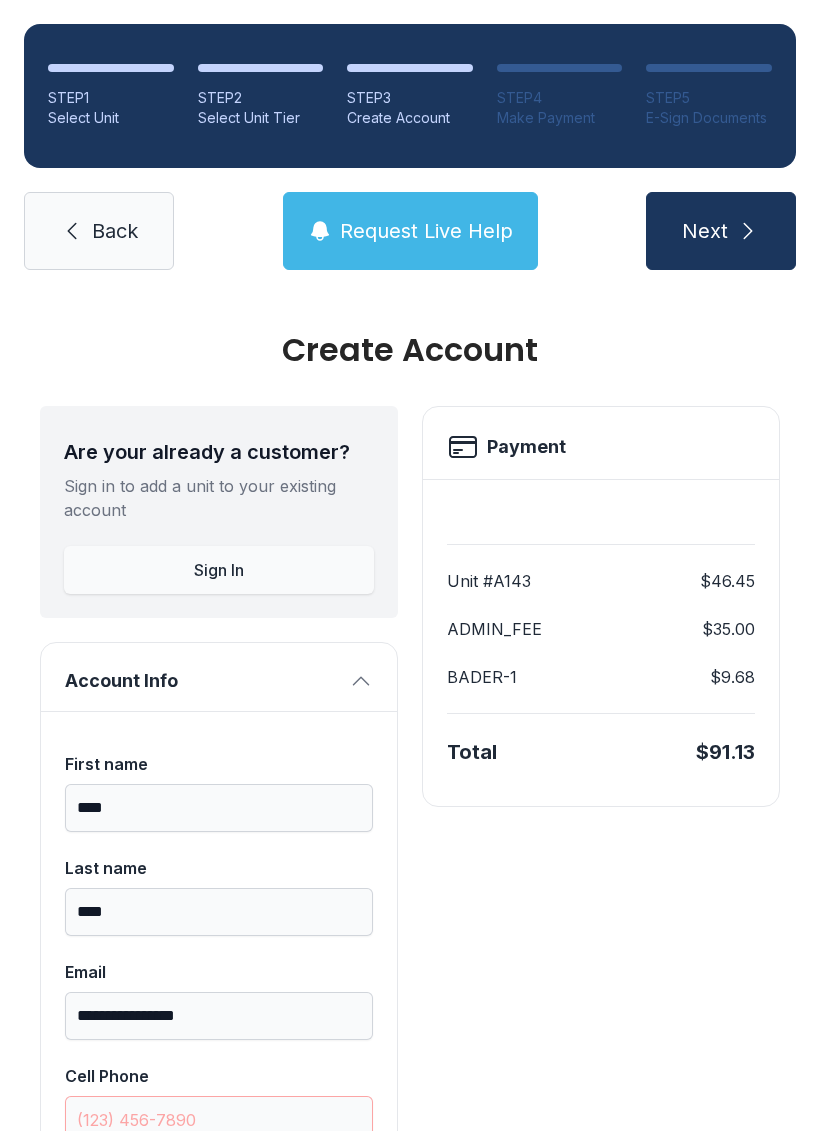click on "Request Live Help" at bounding box center [426, 231] 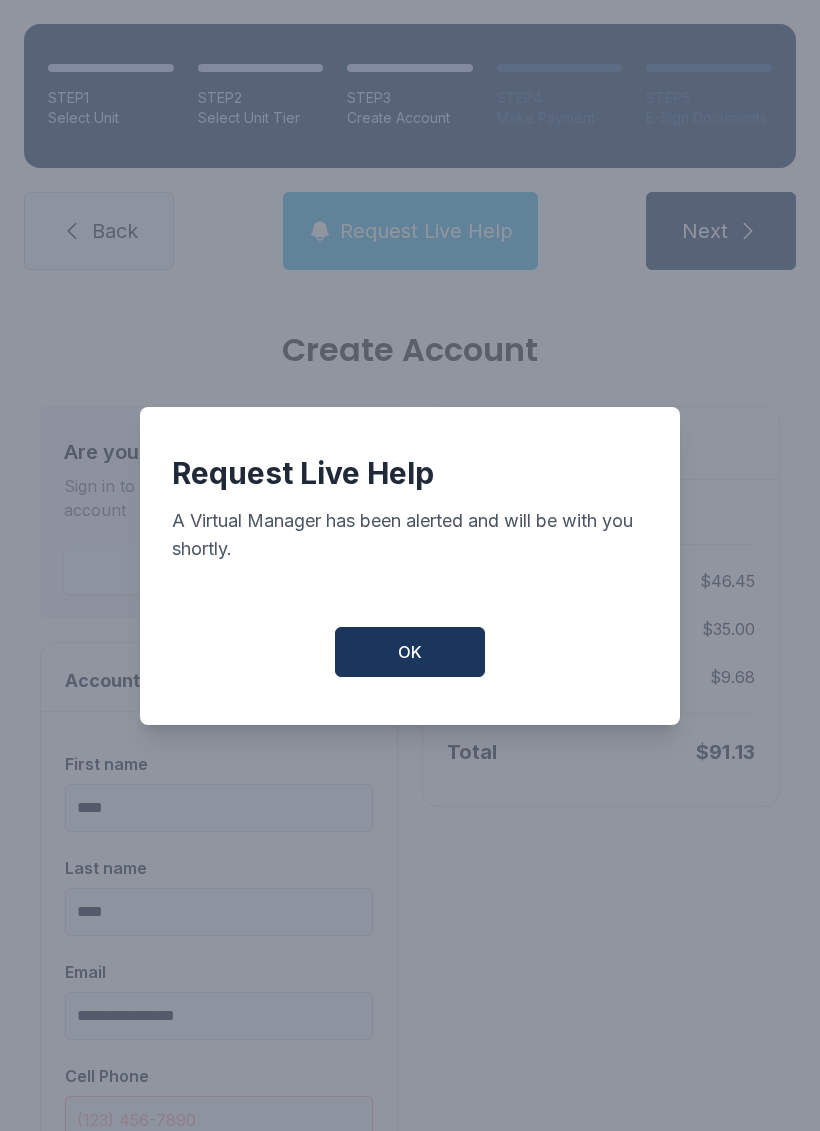 click on "OK" at bounding box center [410, 652] 